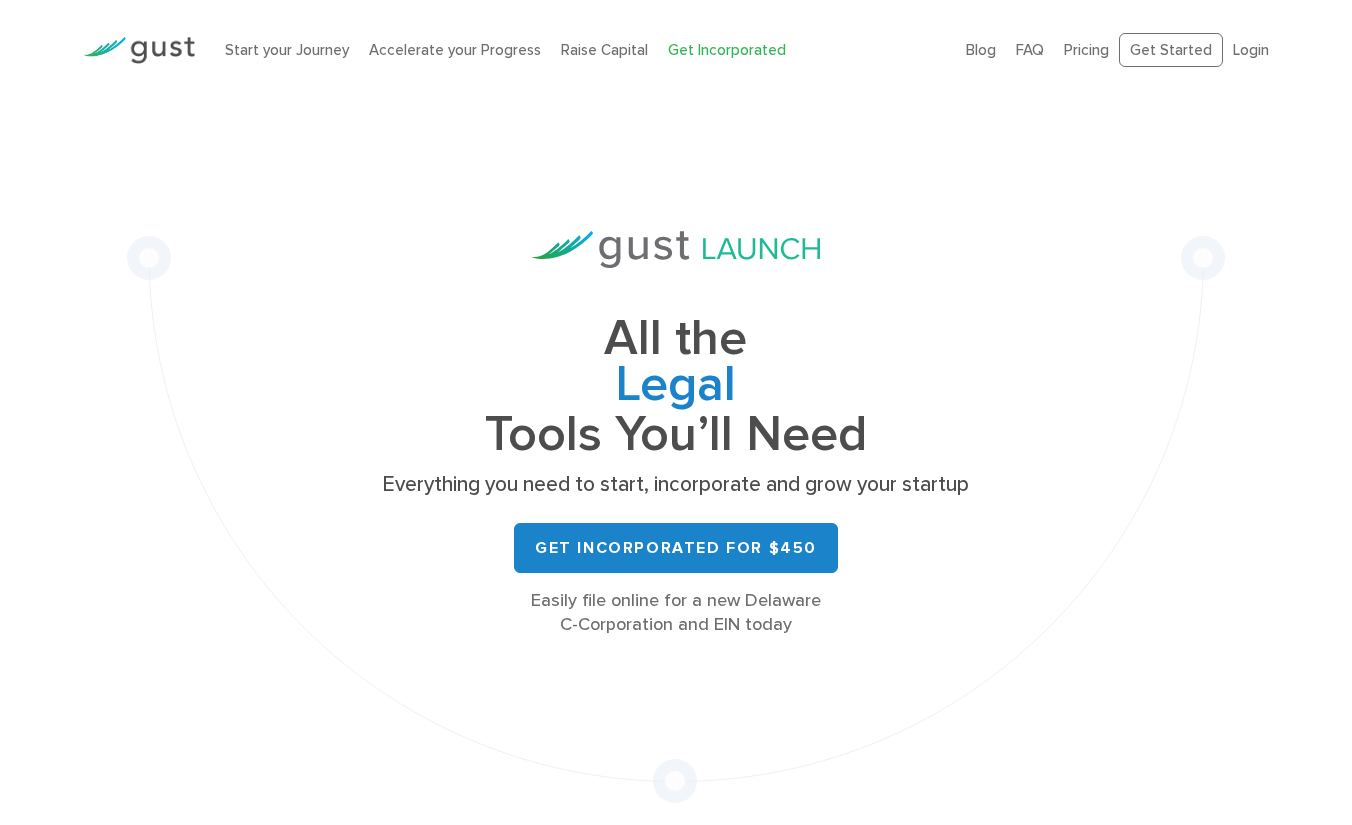 scroll, scrollTop: 0, scrollLeft: 0, axis: both 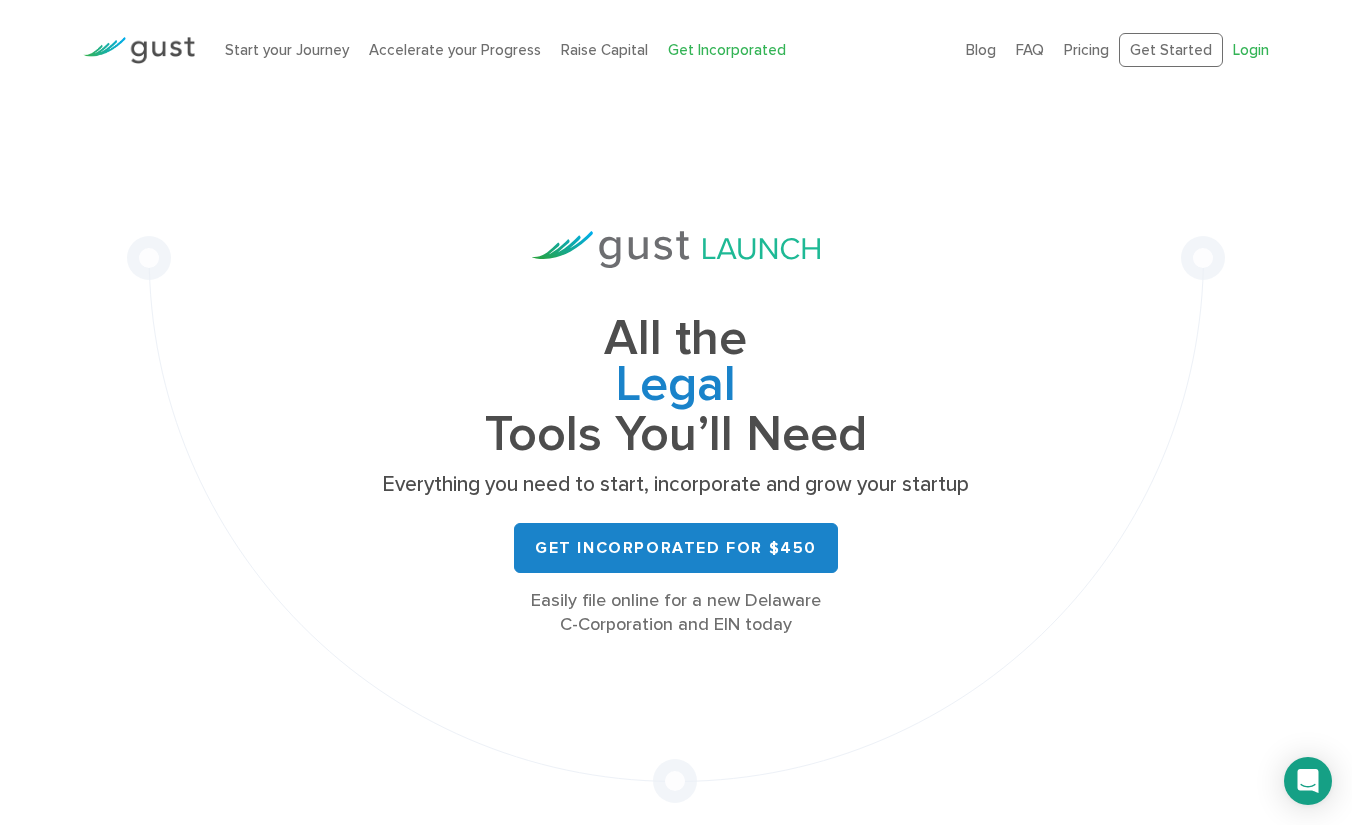 click on "Login" at bounding box center [1251, 50] 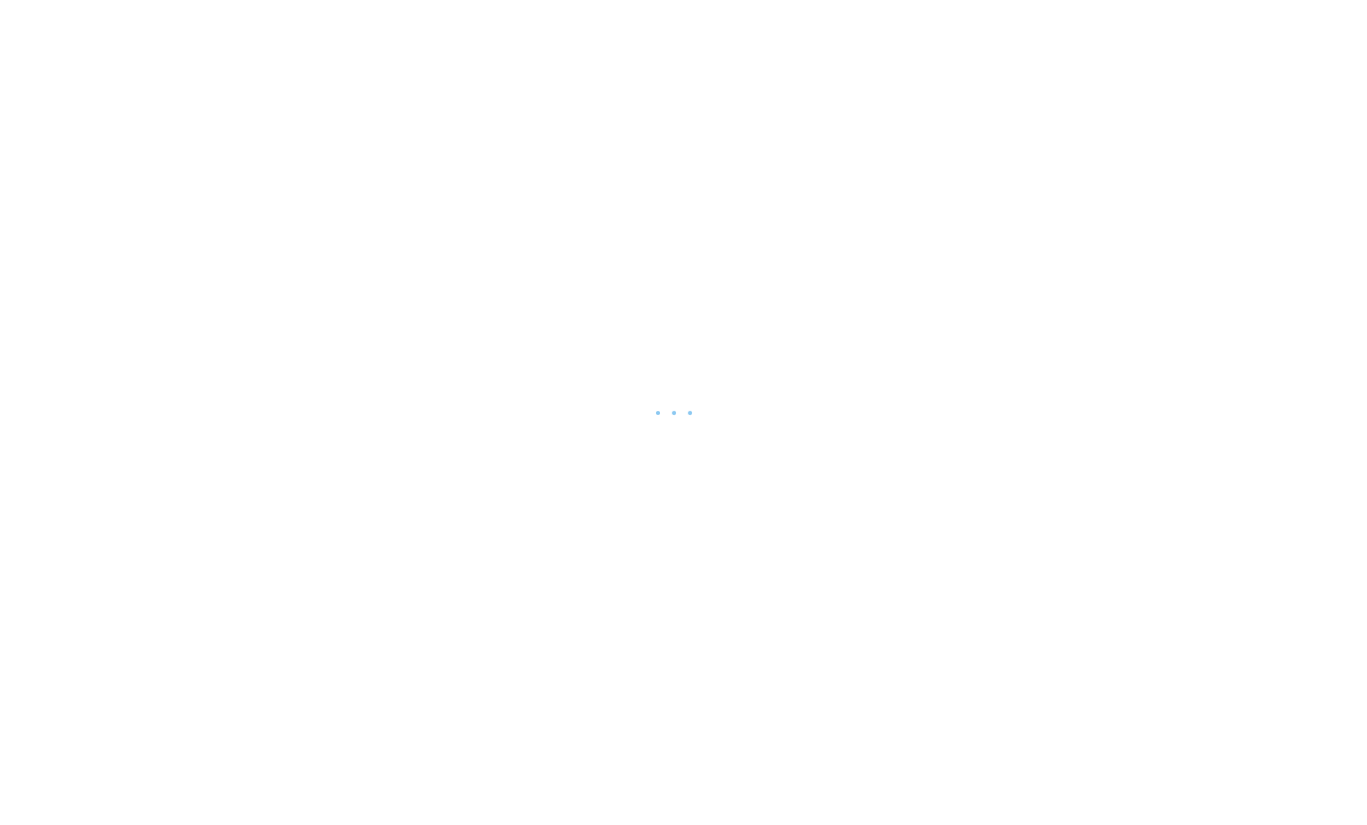 scroll, scrollTop: 0, scrollLeft: 0, axis: both 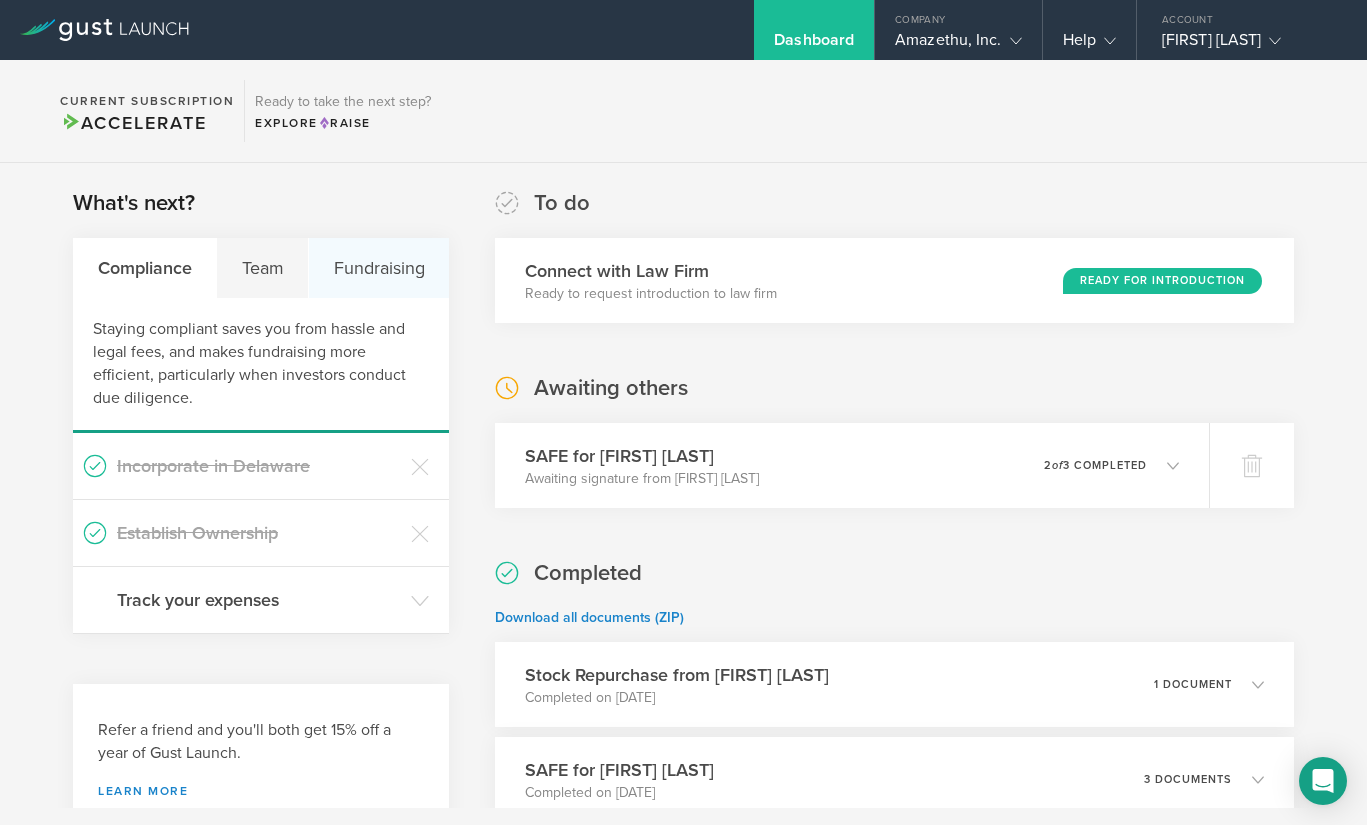 click on "Fundraising" at bounding box center [379, 268] 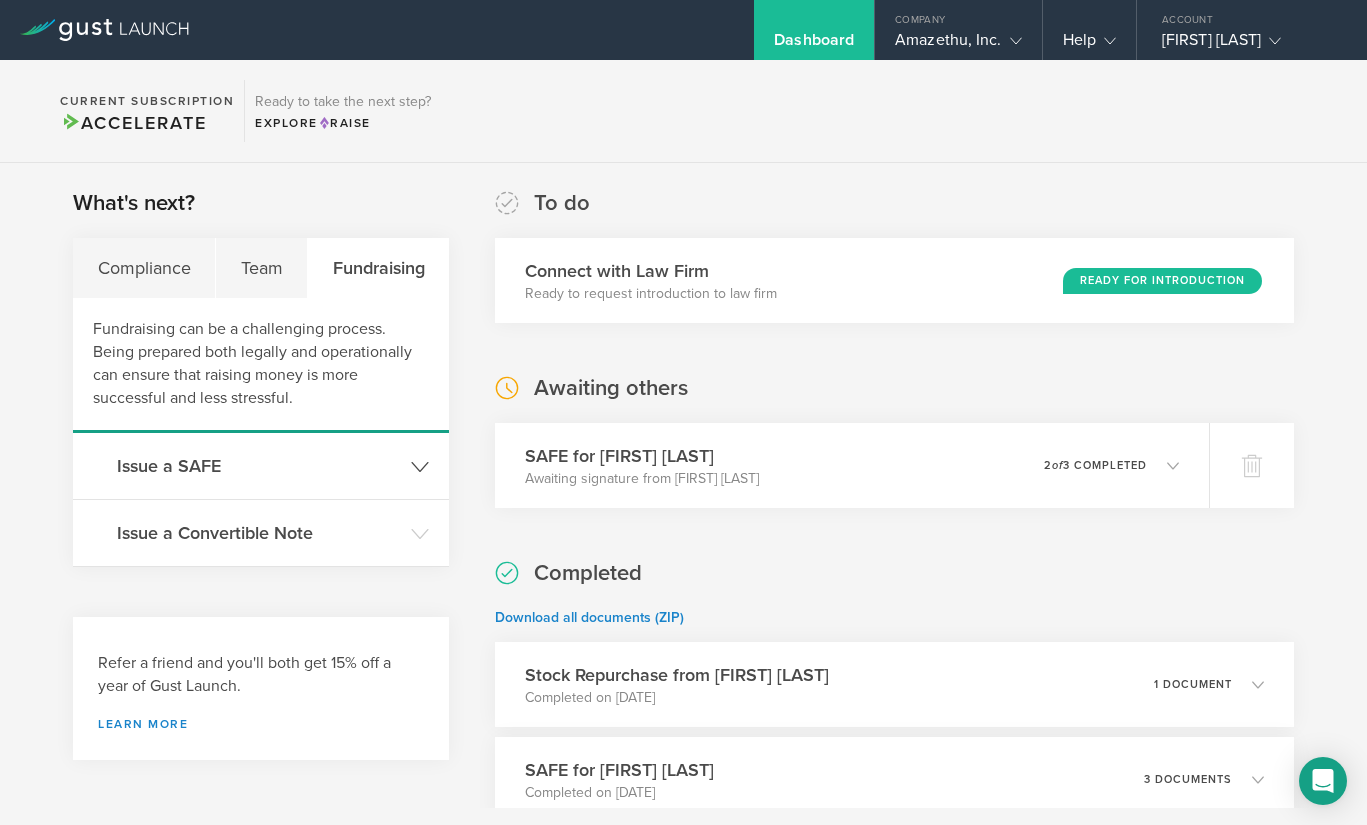 click 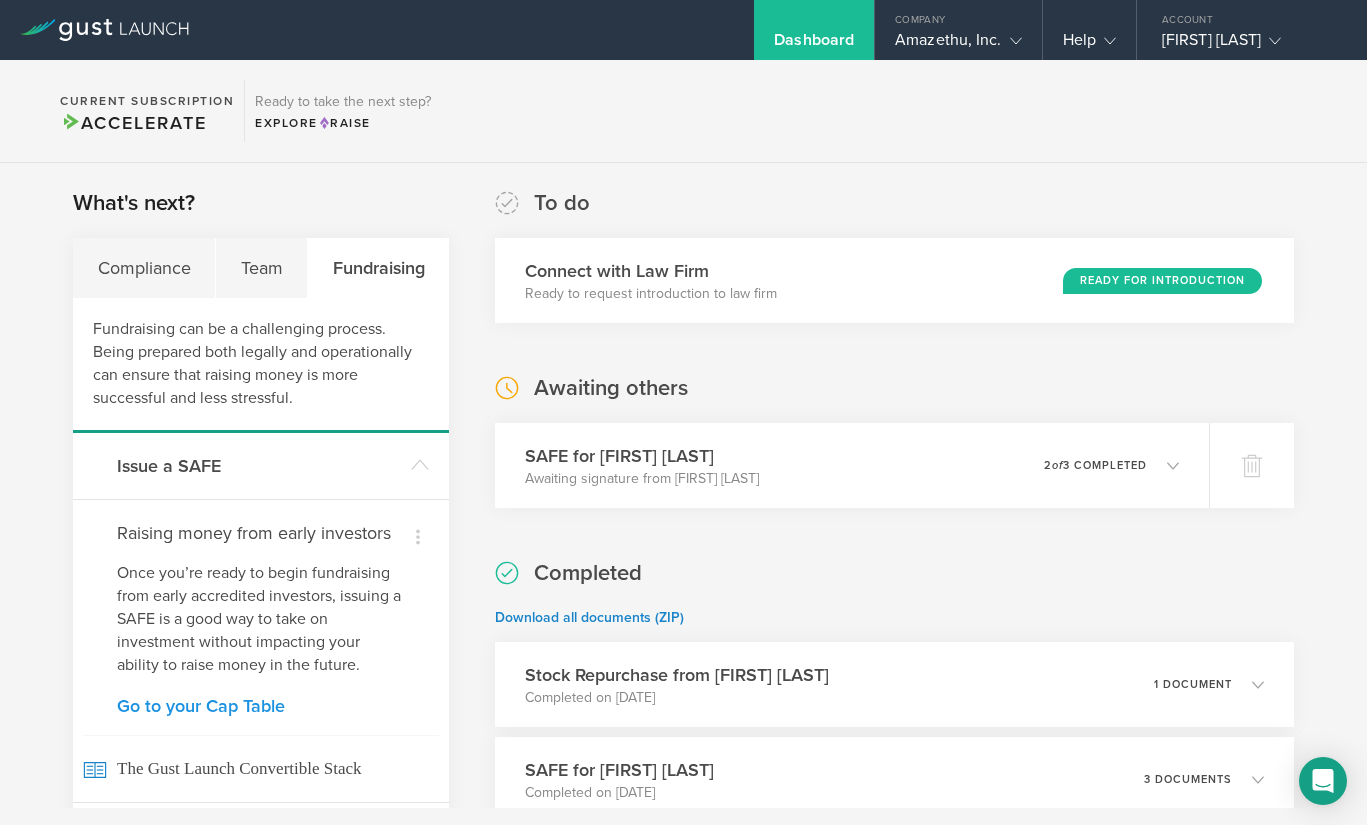 click on "Go to your Cap Table" at bounding box center [261, 706] 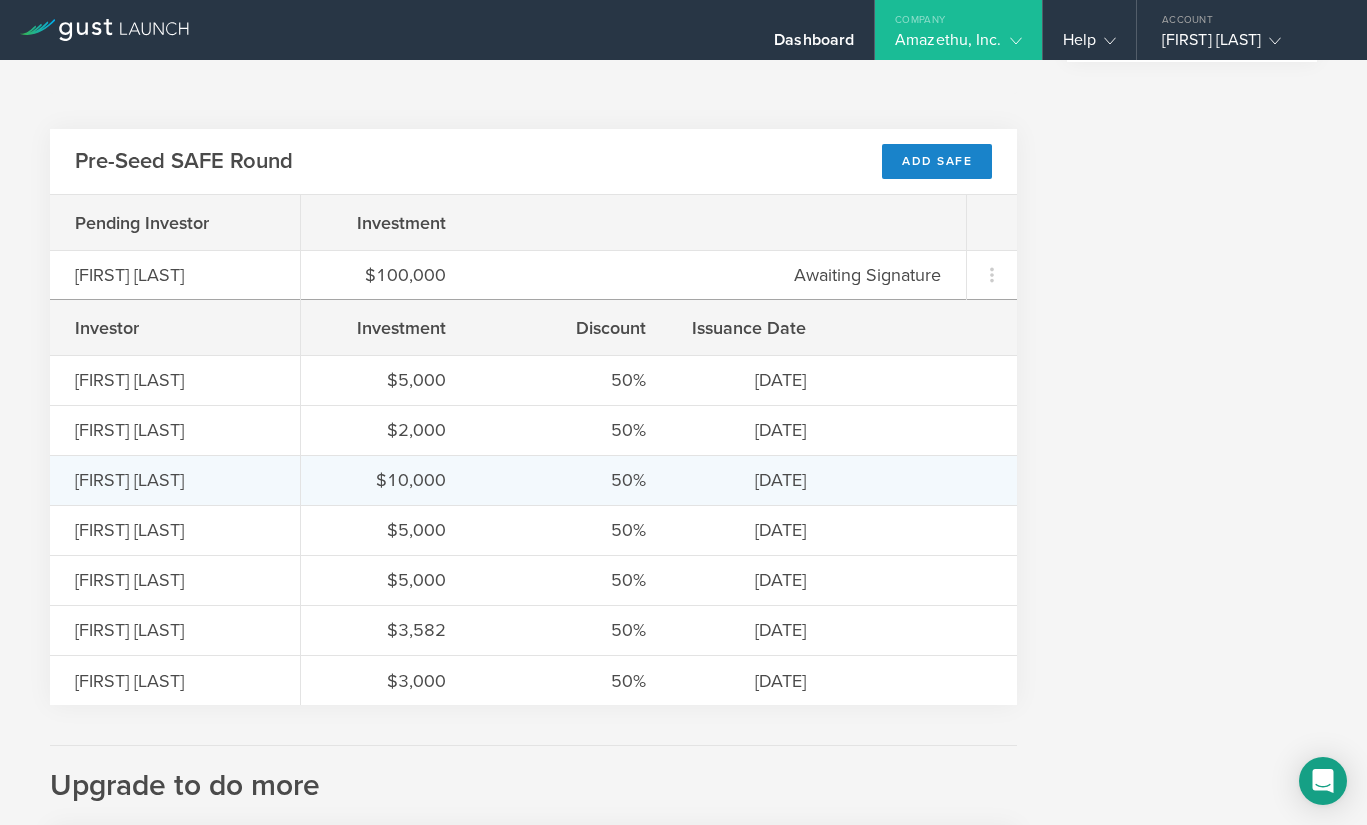 scroll, scrollTop: 963, scrollLeft: 0, axis: vertical 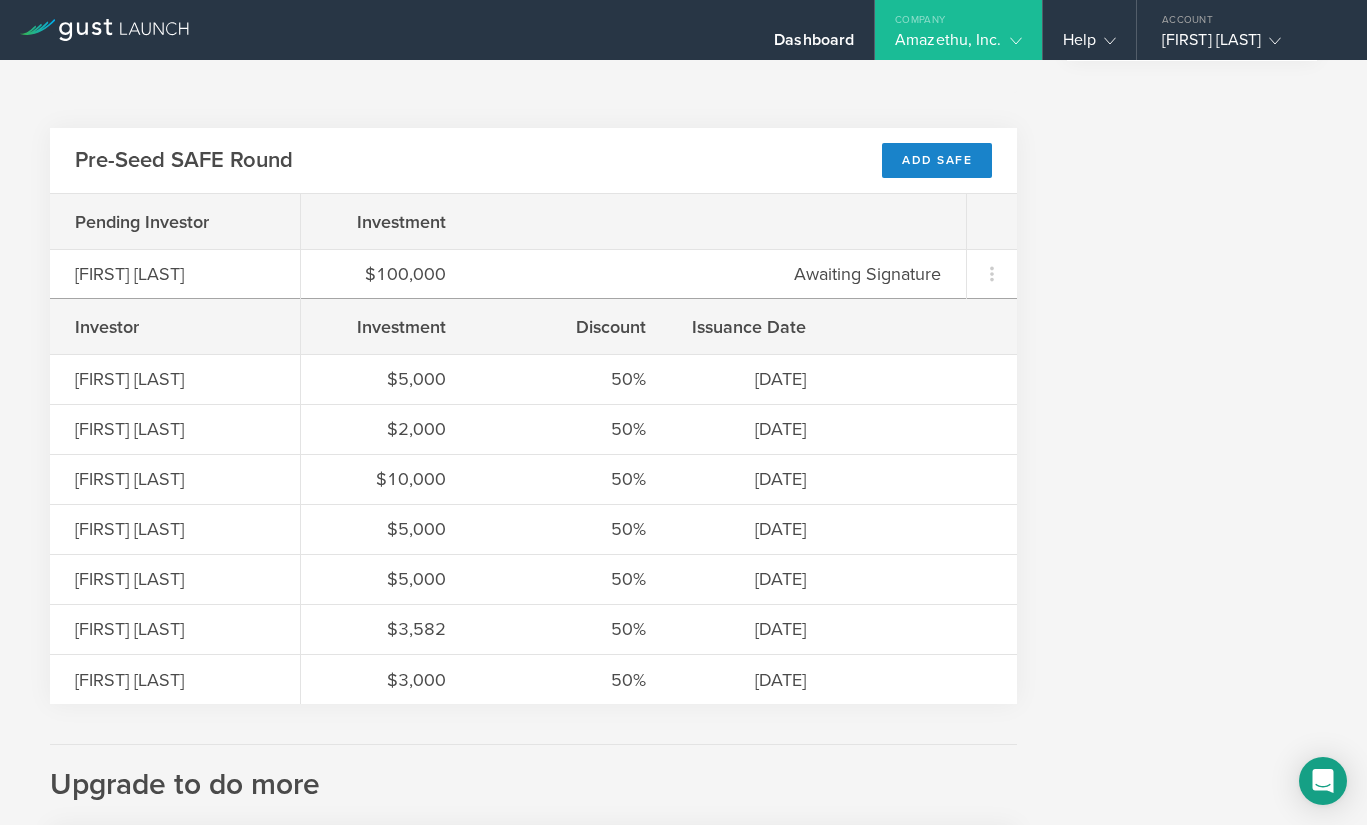 click on "Pre-Seed SAFE Round" at bounding box center (184, 160) 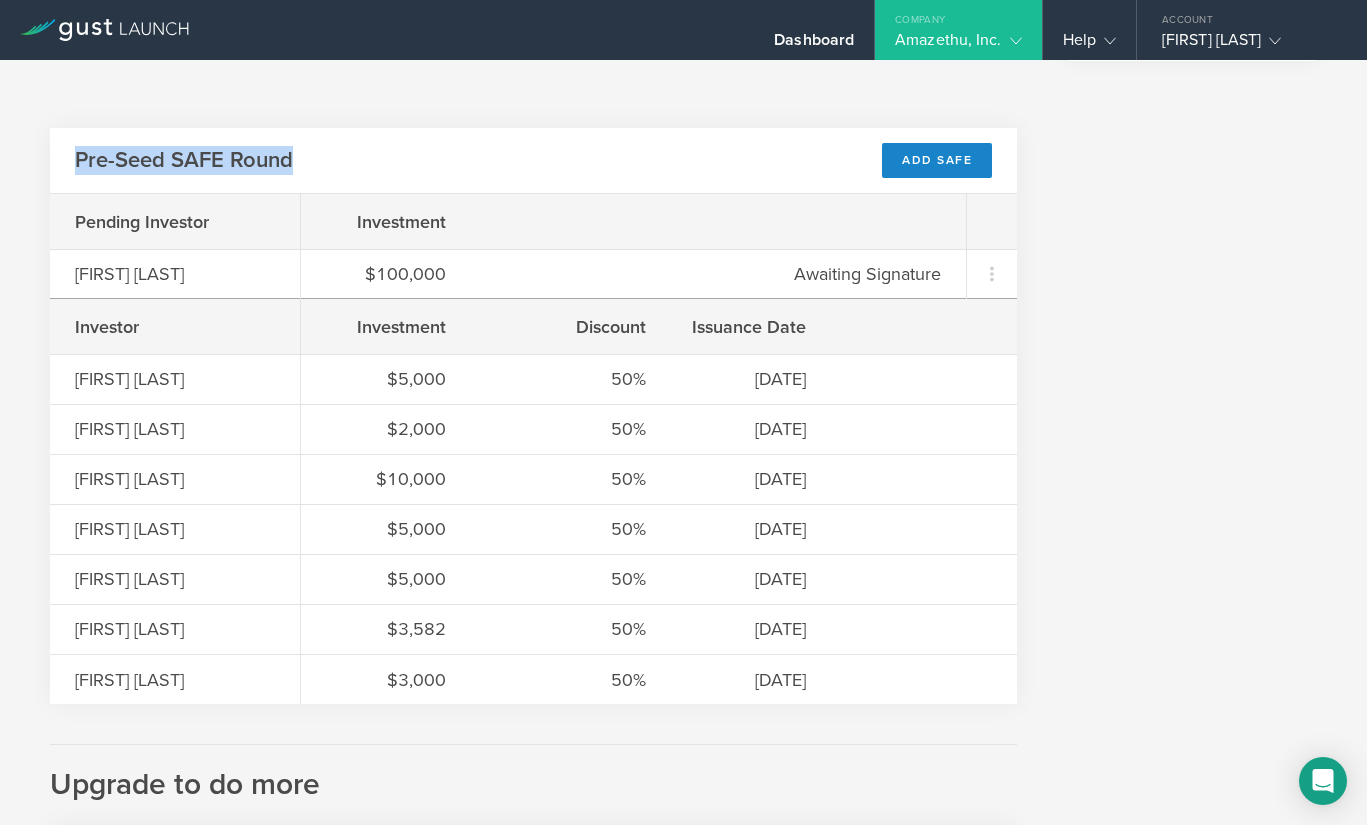 drag, startPoint x: 98, startPoint y: 167, endPoint x: 246, endPoint y: 165, distance: 148.01352 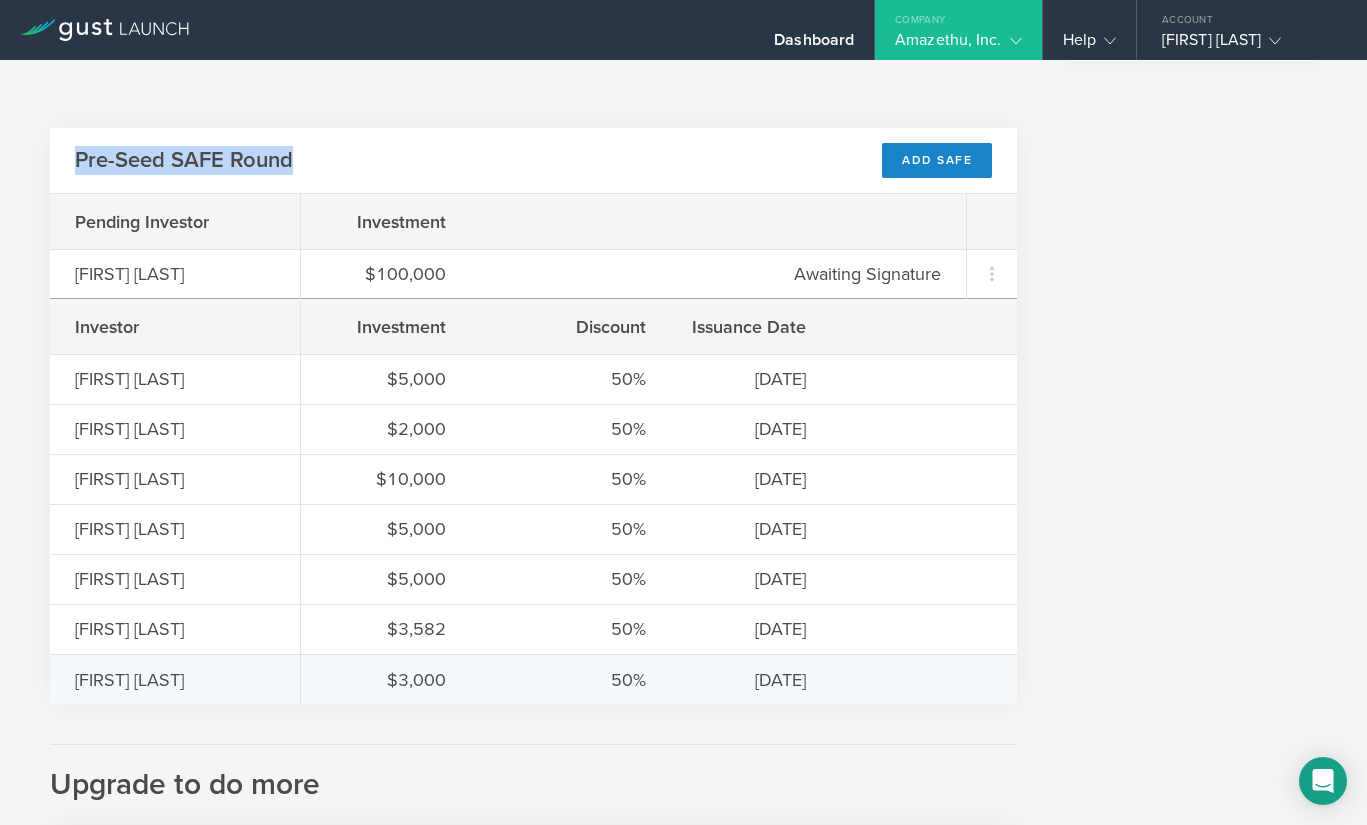 drag, startPoint x: 377, startPoint y: 376, endPoint x: 829, endPoint y: 687, distance: 548.6575 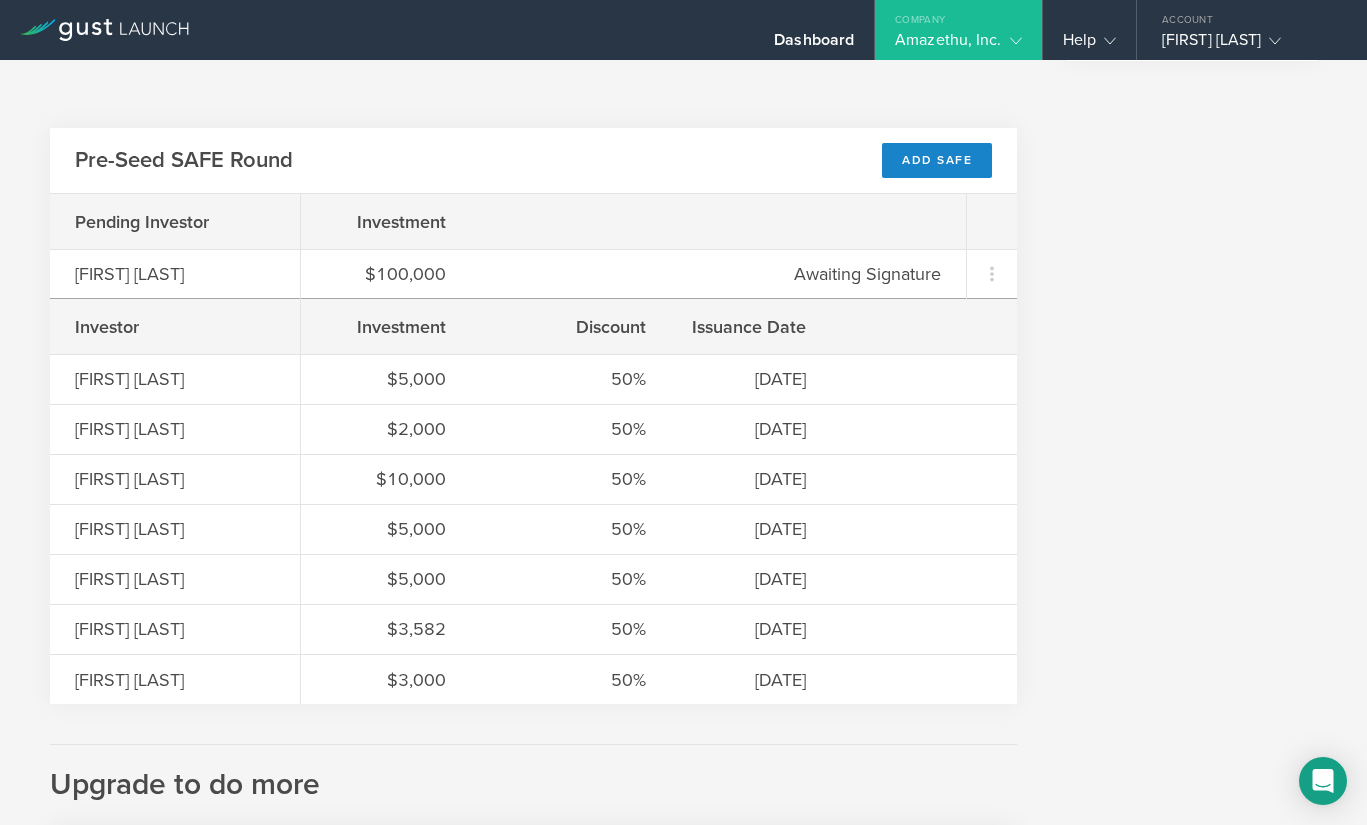 click on "Discount" at bounding box center (571, 327) 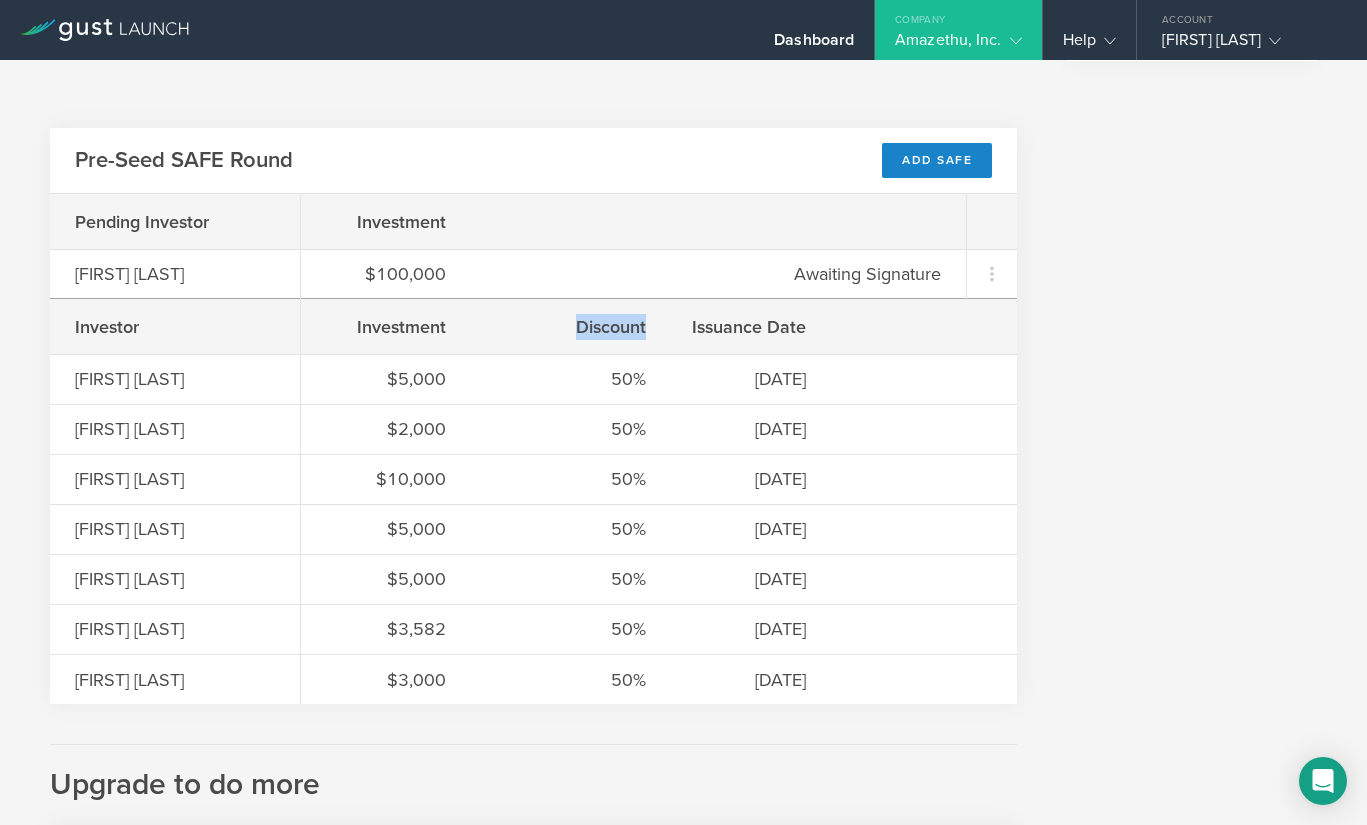 click on "Discount" at bounding box center [571, 327] 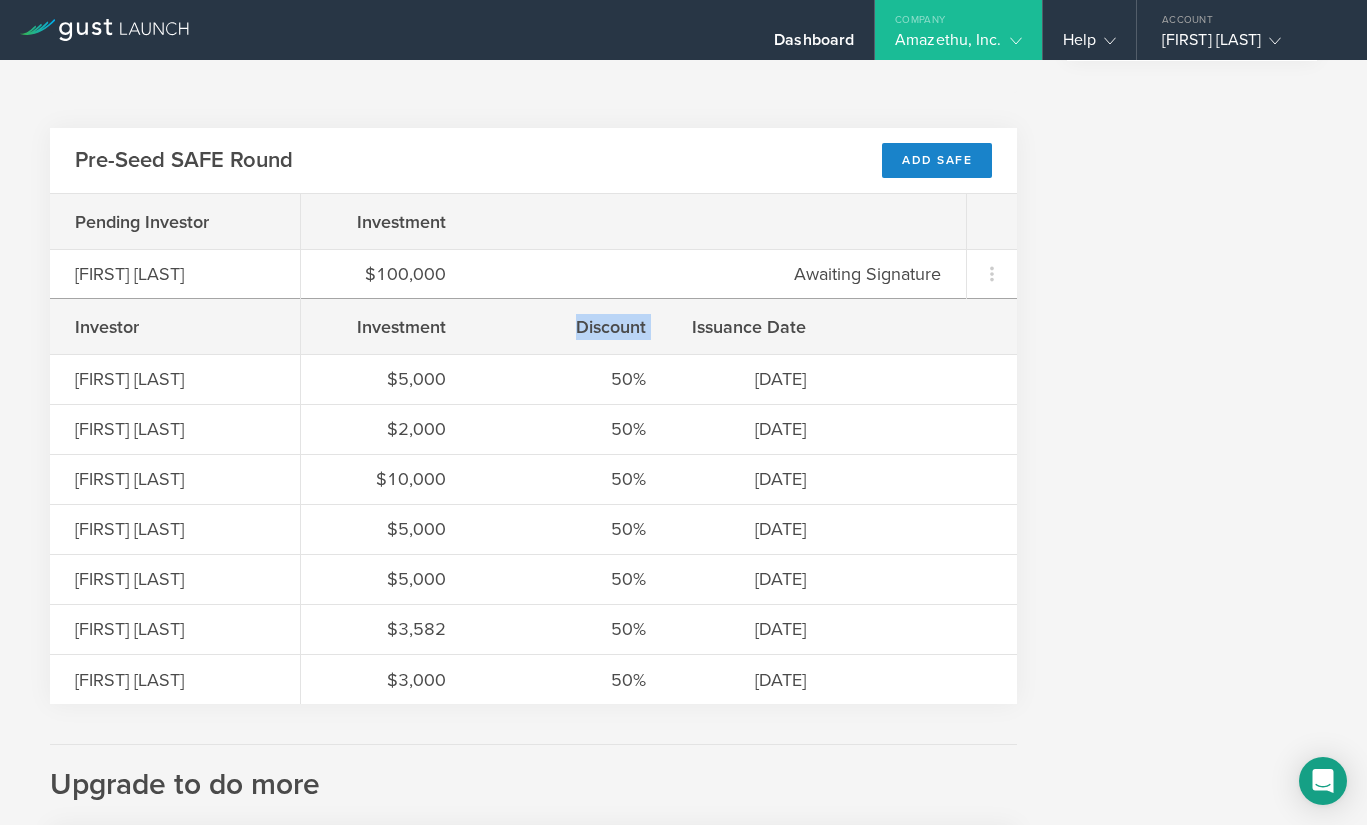click on "Discount" at bounding box center (571, 327) 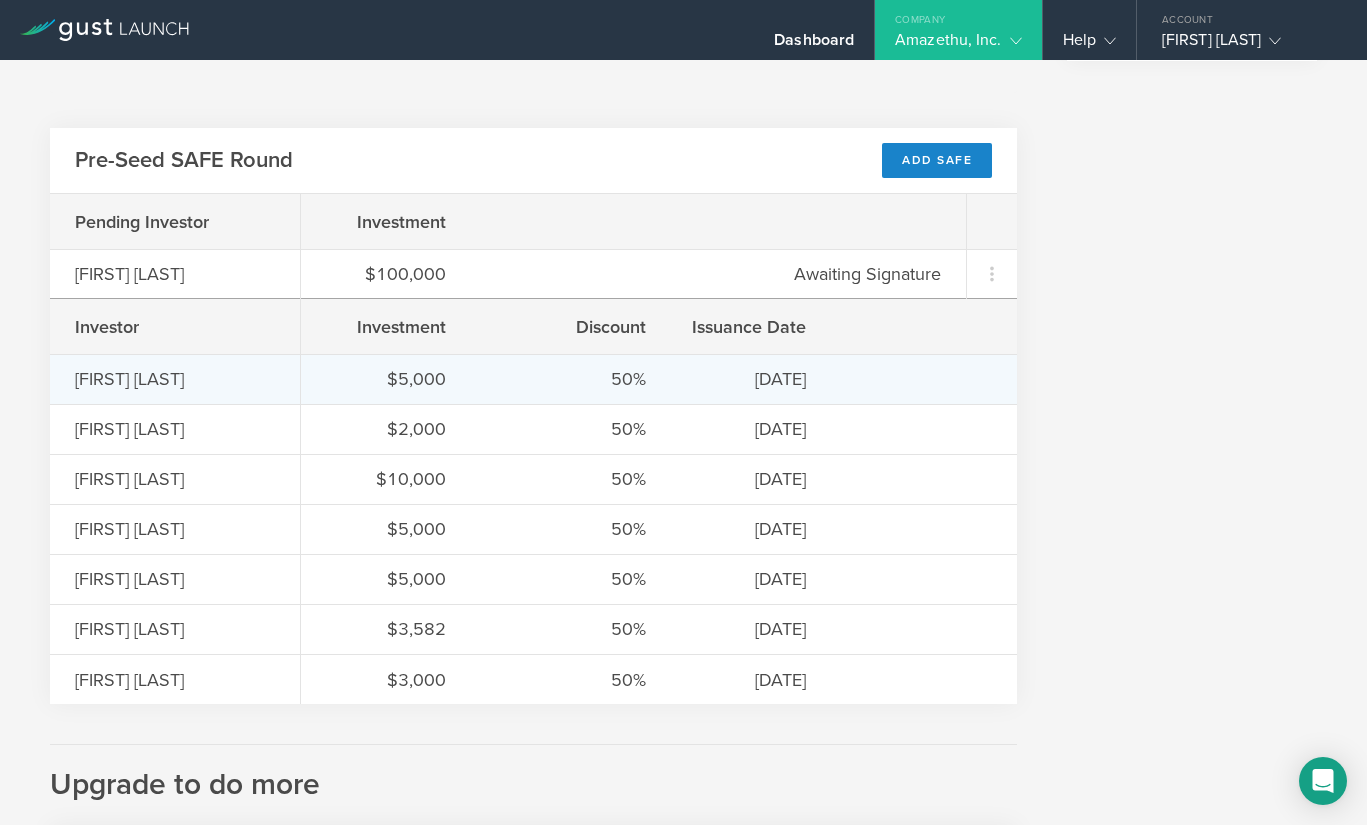 click on "50%" at bounding box center (571, 379) 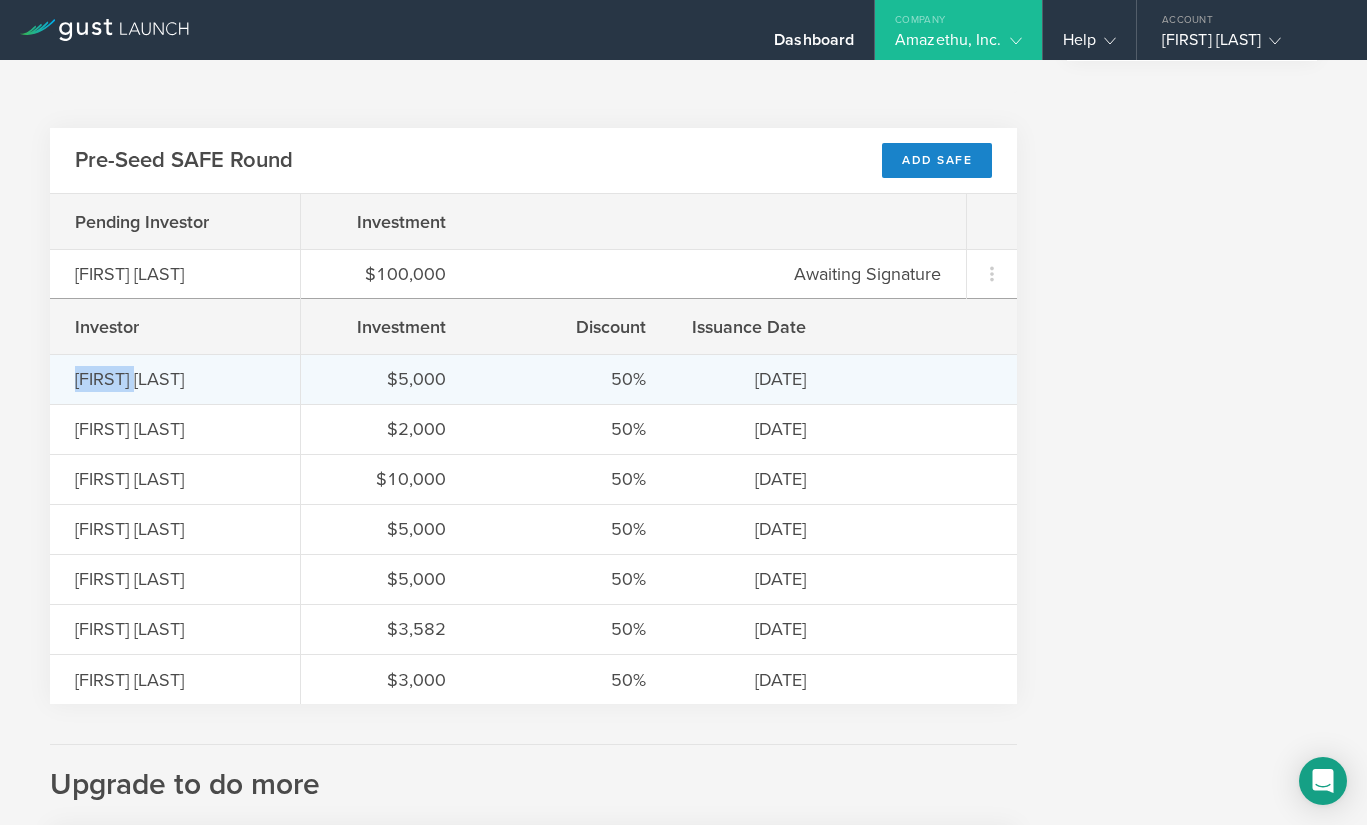 click on "Ayodele Marcus" at bounding box center (175, 379) 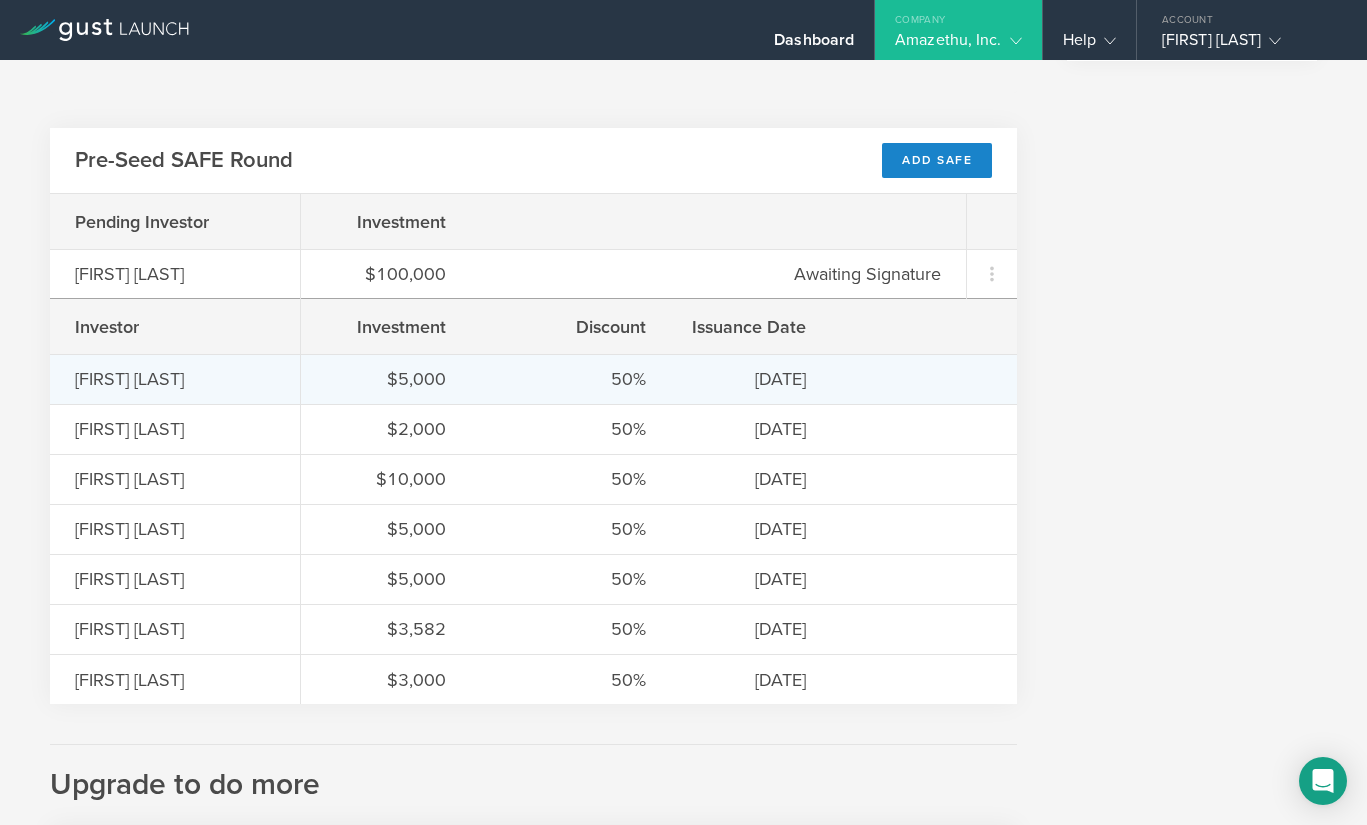 click on "Ayodele Marcus" at bounding box center [175, 379] 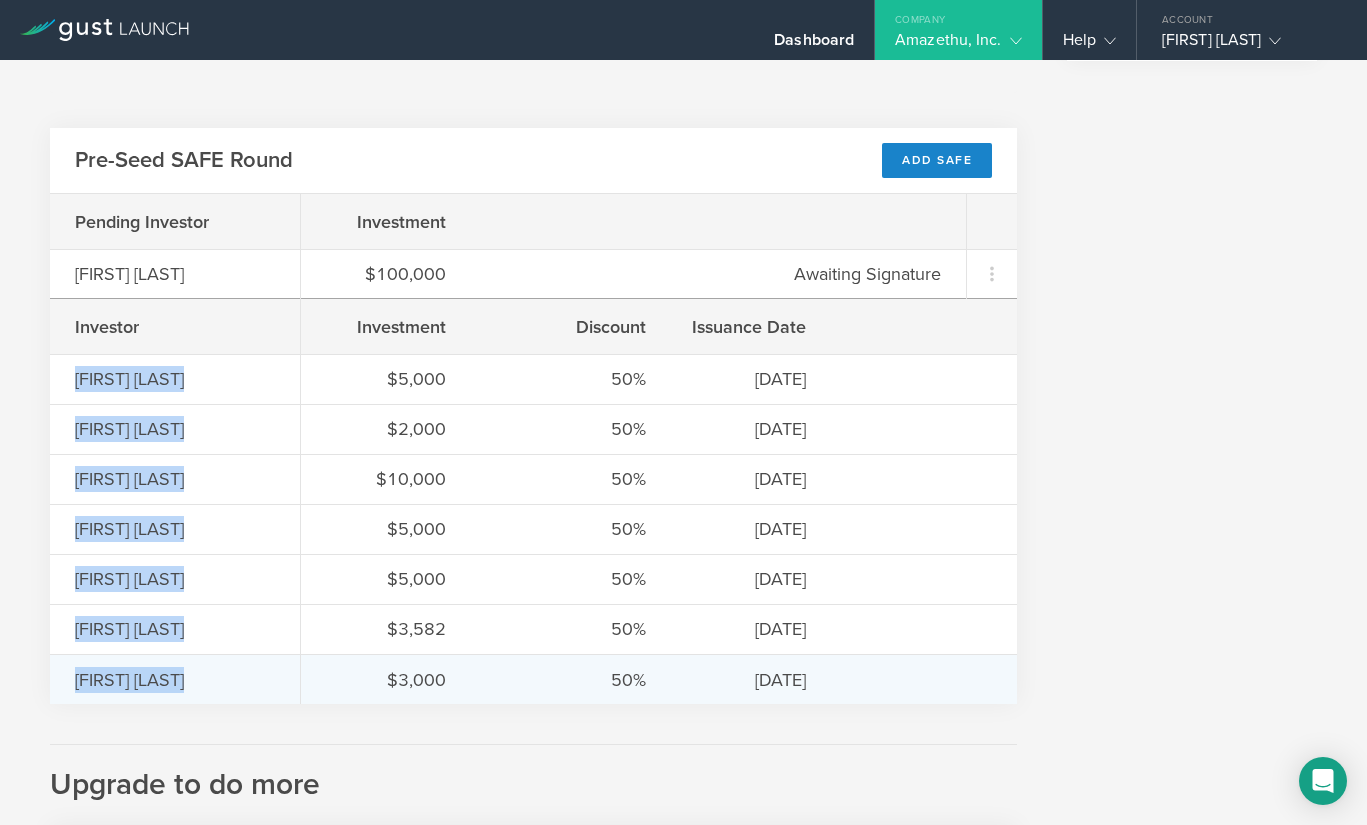 drag, startPoint x: 84, startPoint y: 372, endPoint x: 183, endPoint y: 658, distance: 302.64996 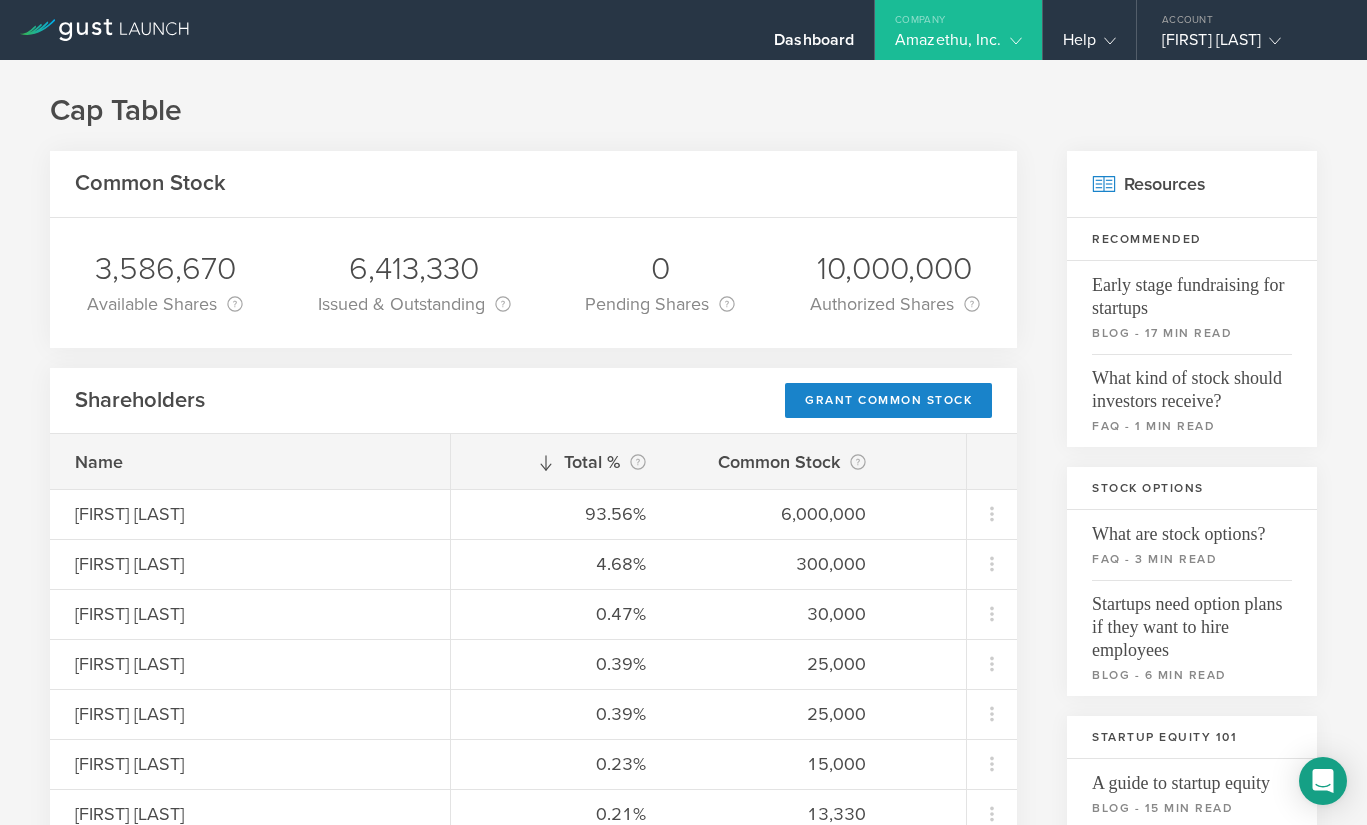 scroll, scrollTop: 0, scrollLeft: 0, axis: both 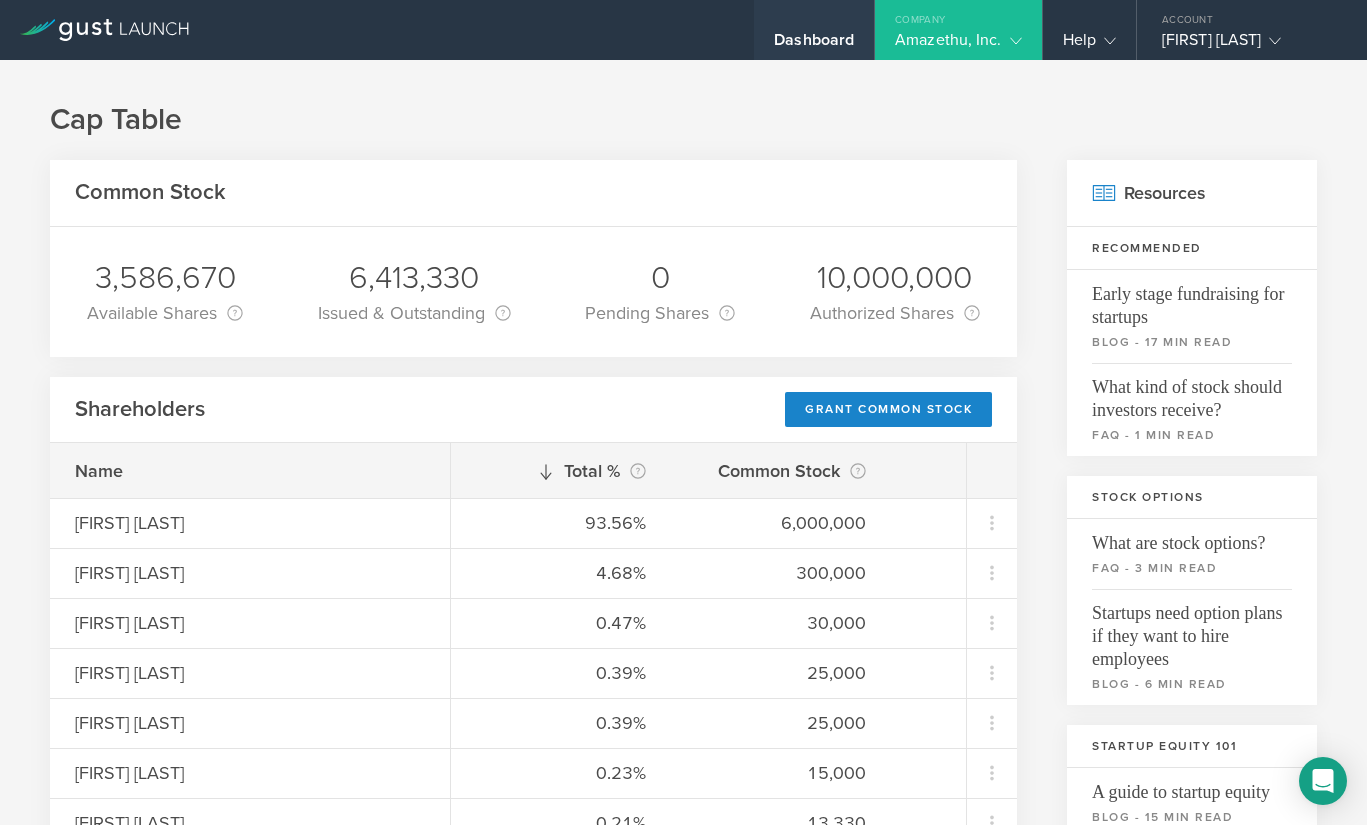 click on "Dashboard" at bounding box center [814, 30] 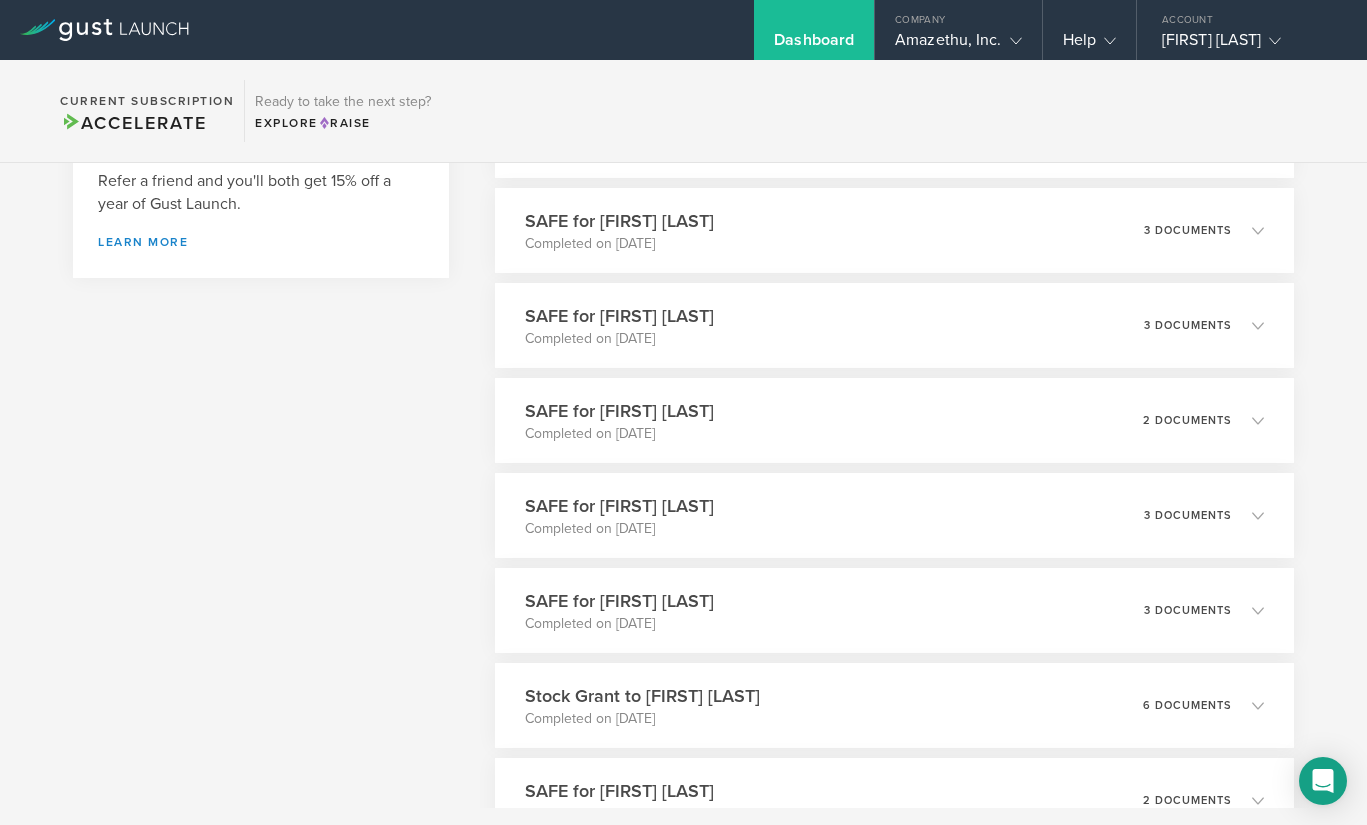 scroll, scrollTop: 551, scrollLeft: 0, axis: vertical 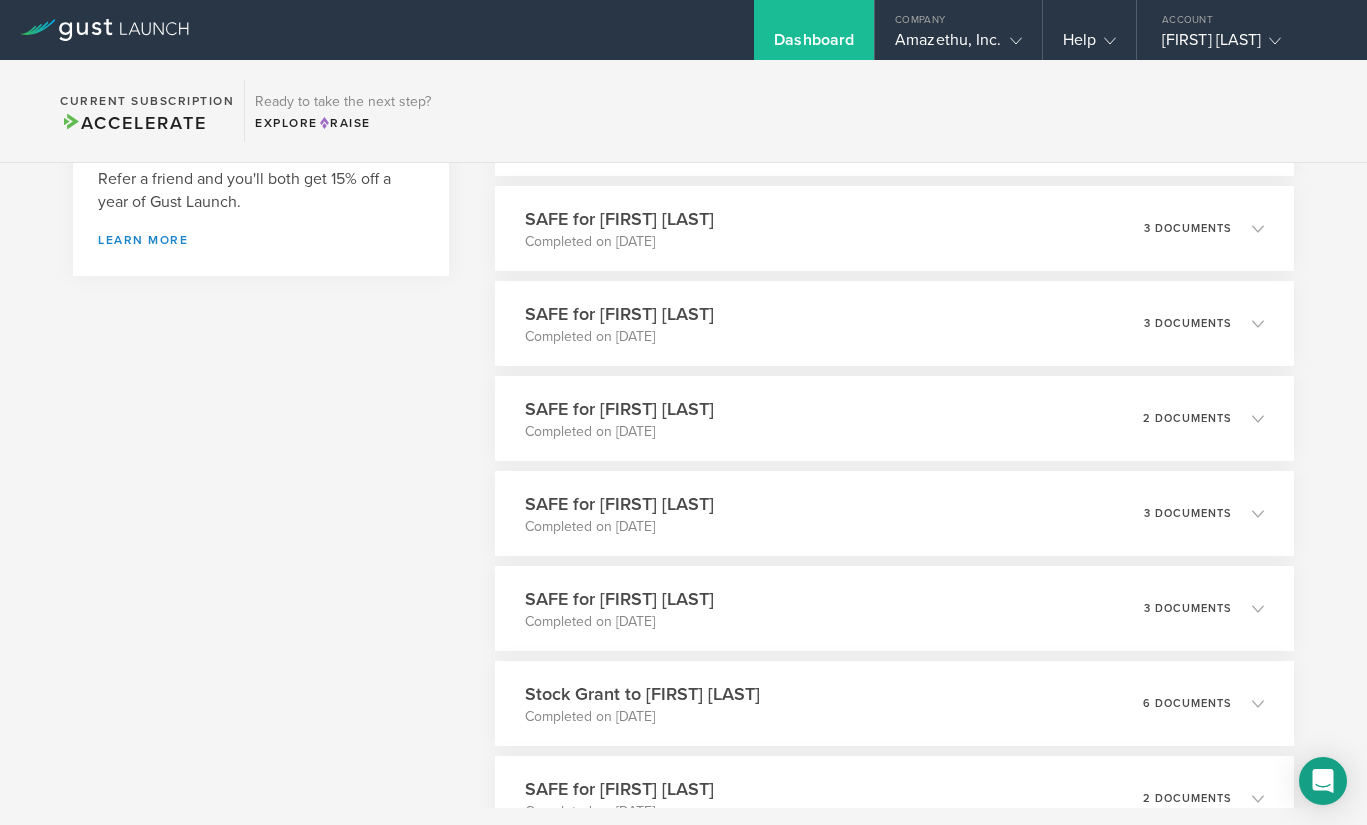 click on "SAFE for Lucky Adike Completed on Nov 27, 2024  3 documents" at bounding box center (894, 323) 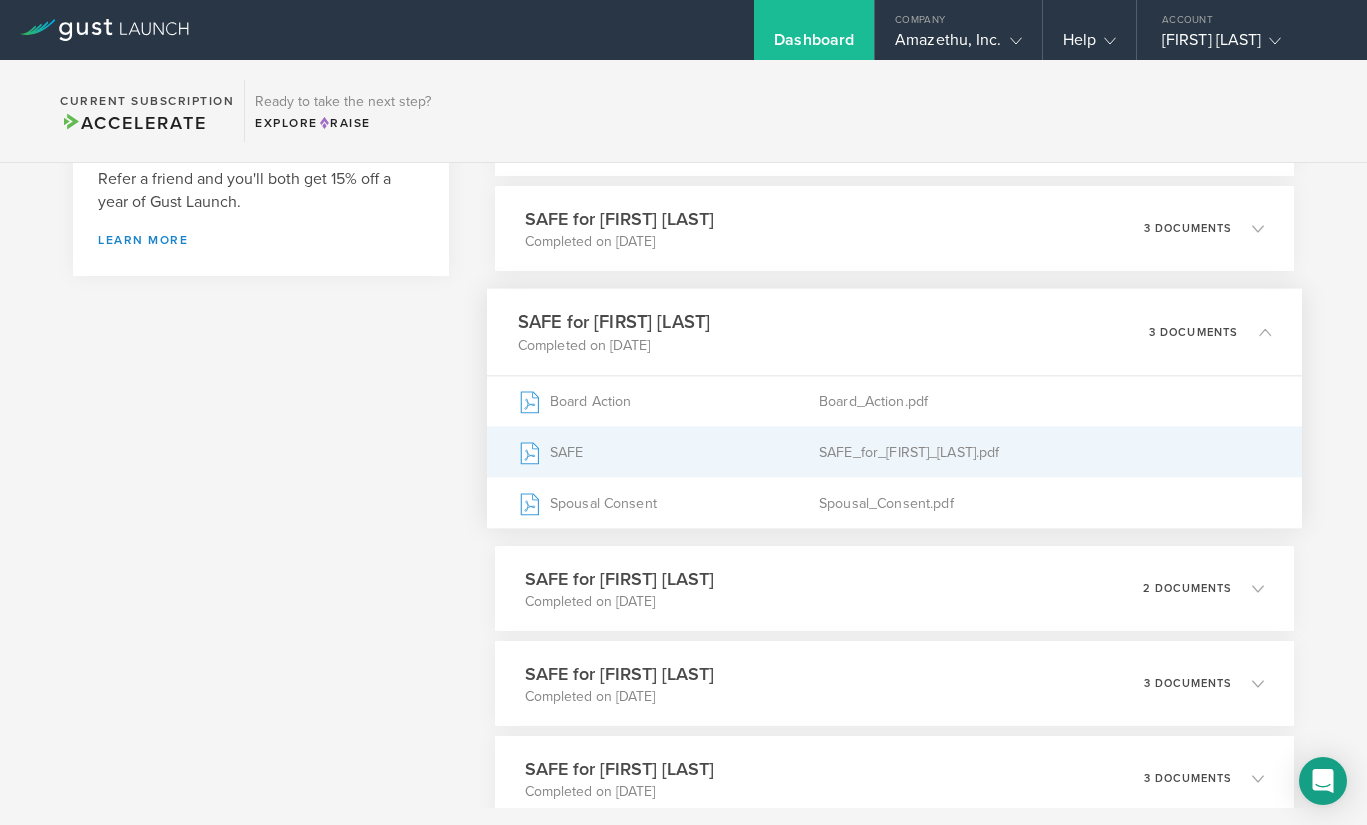 click on "SAFE" at bounding box center [668, 452] 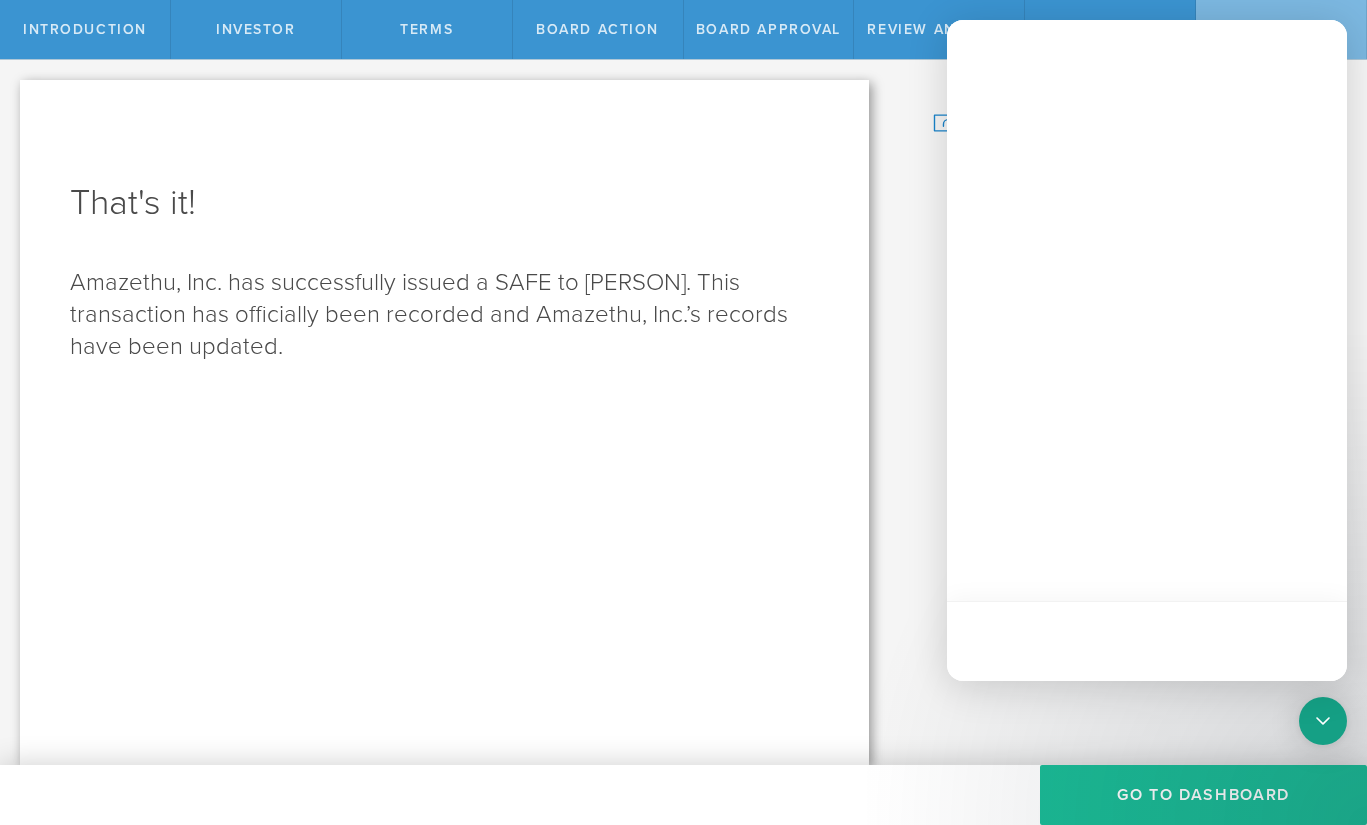 scroll, scrollTop: 0, scrollLeft: 0, axis: both 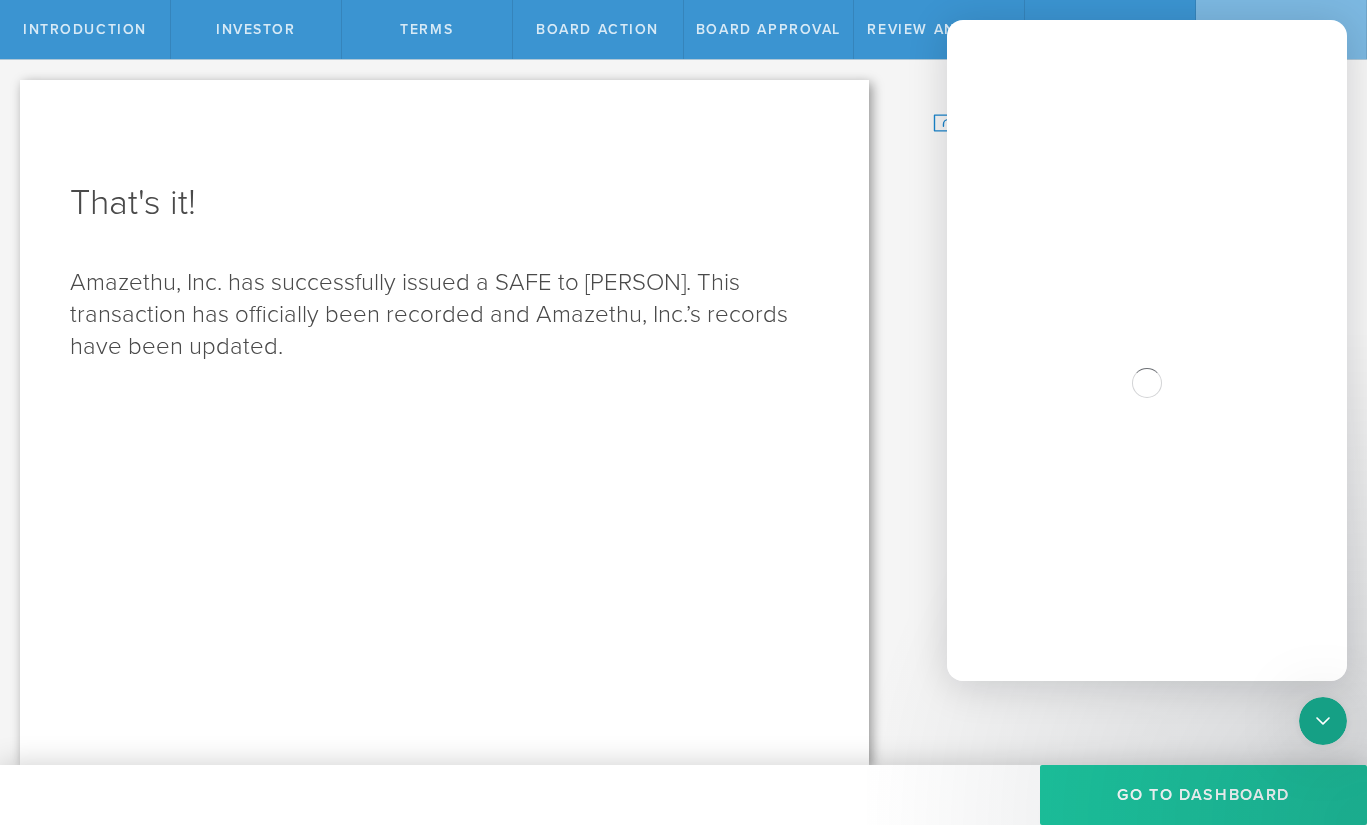 click on "Go To Dashboard" at bounding box center (1203, 795) 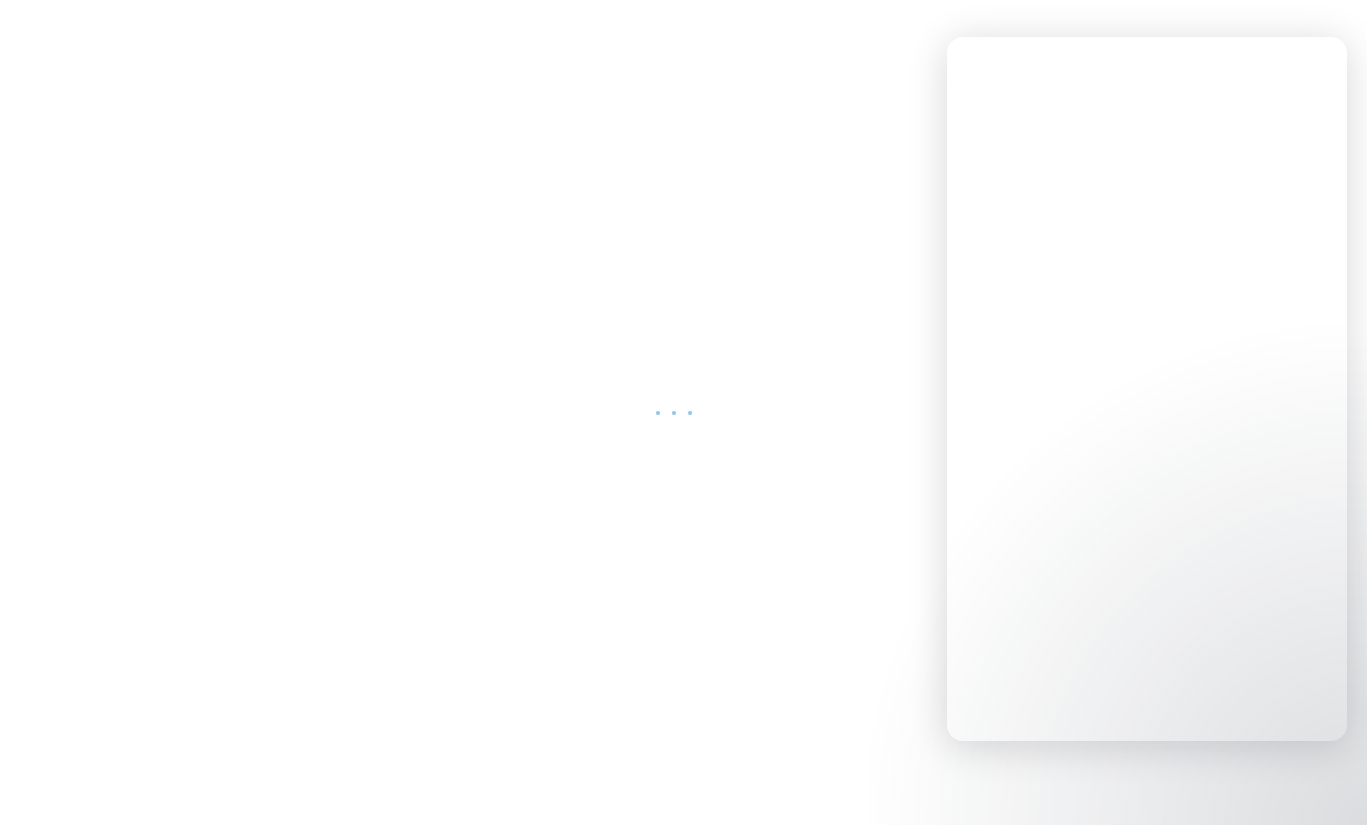 scroll, scrollTop: 0, scrollLeft: 0, axis: both 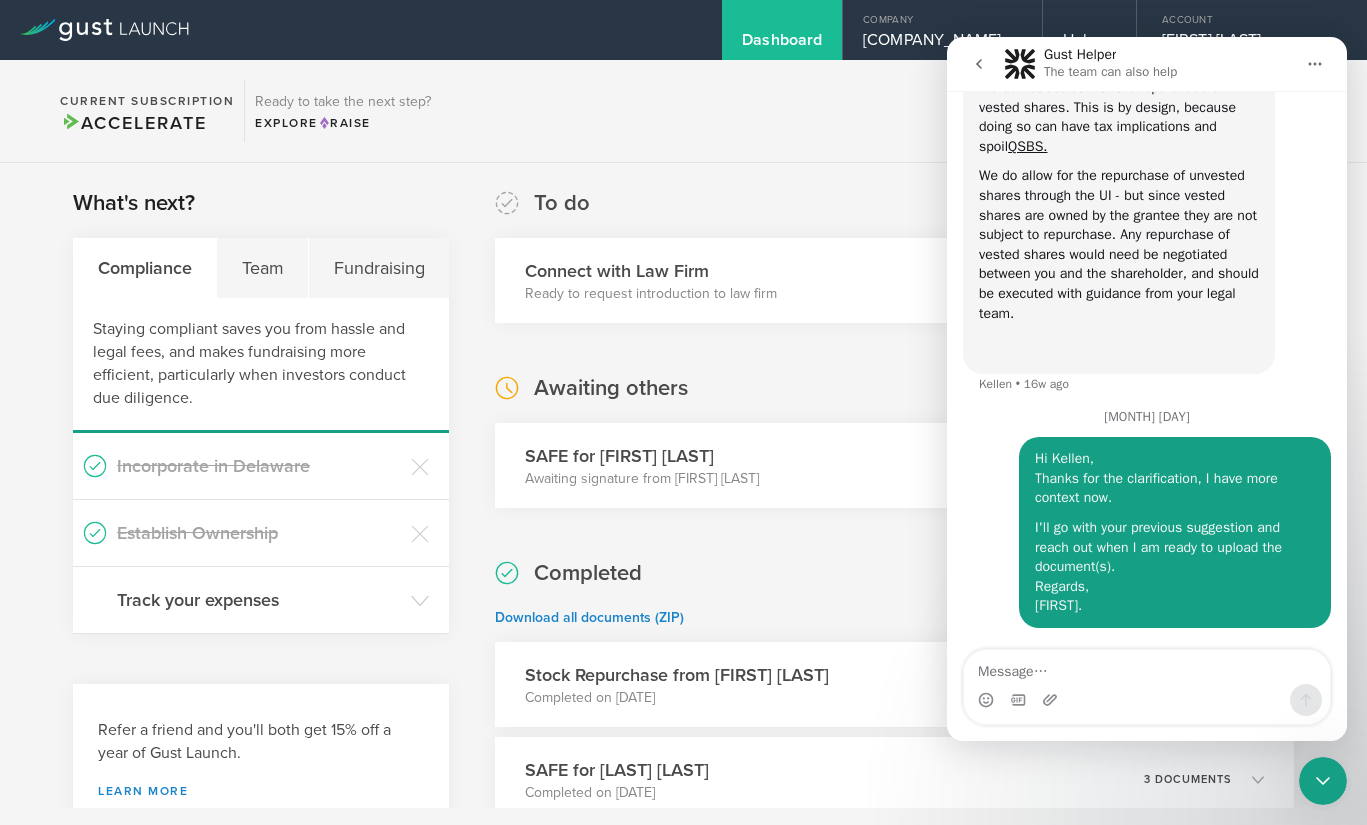 click at bounding box center [979, 64] 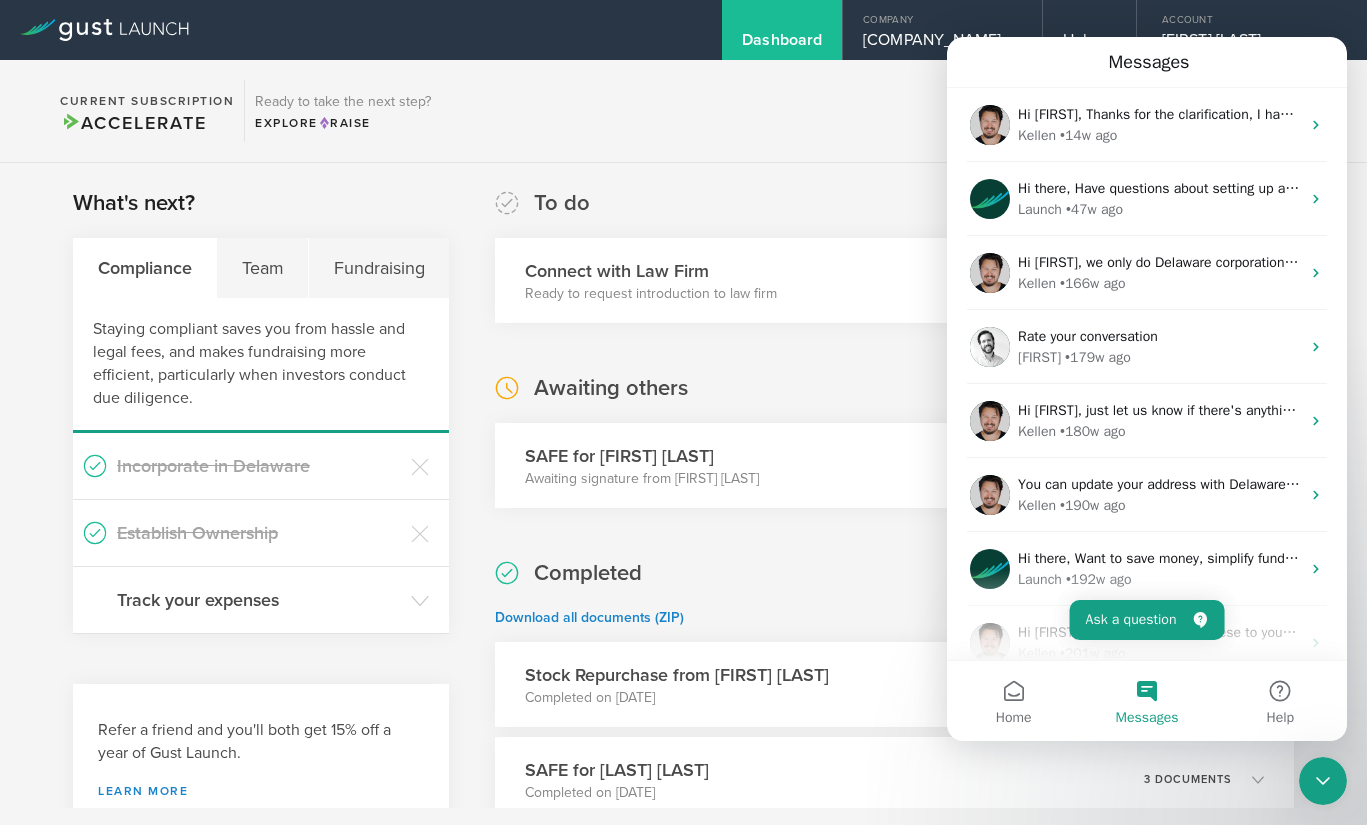 scroll, scrollTop: 0, scrollLeft: 0, axis: both 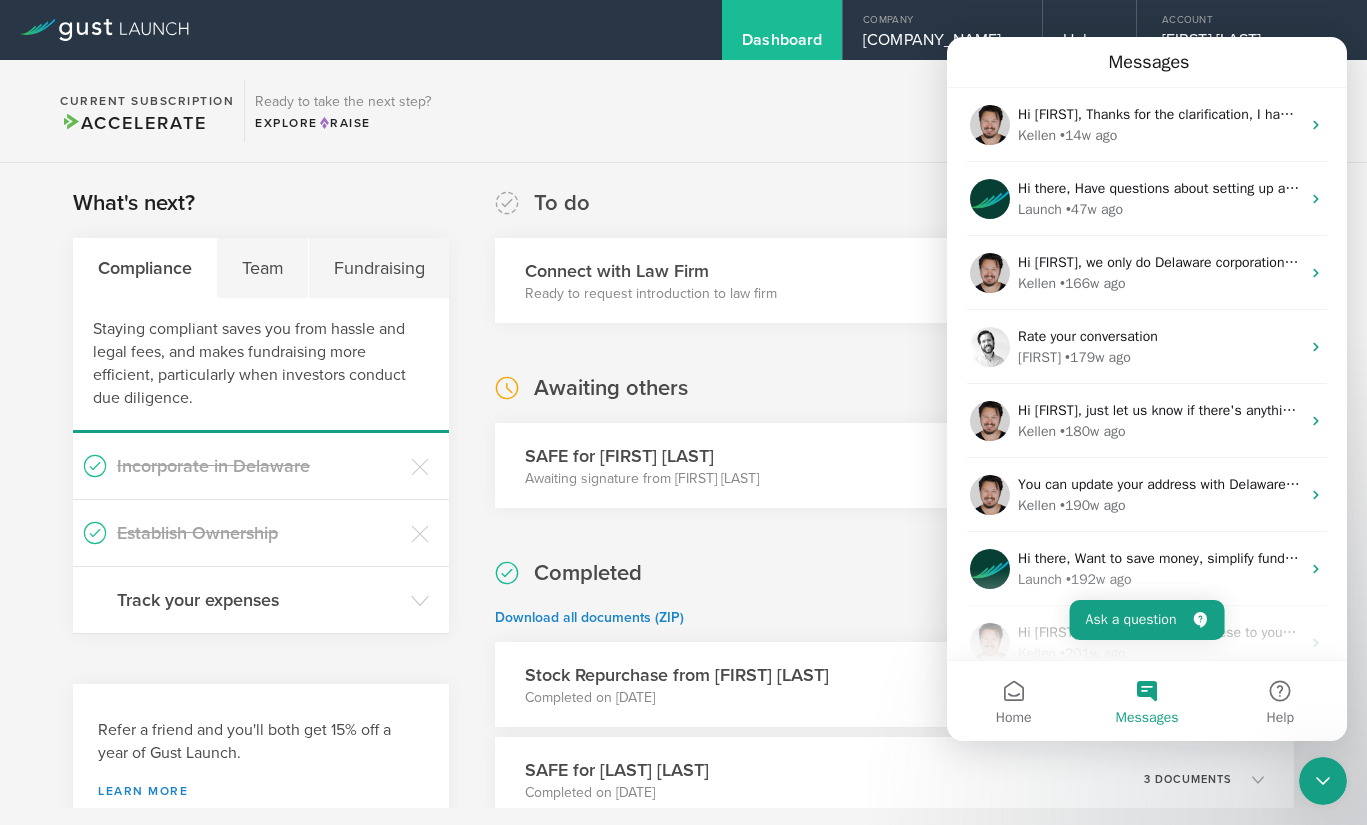 click on "What's next? Compliance Team Fundraising Staying compliant saves you from hassle and legal fees, and makes fundraising more efficient, particularly when investors conduct due diligence. Incorporate in Delaware Establish Ownership Track your expenses Dismiss Keeping track of your spending You’ll want to begin tracking your startup’s expenses as soon as possible in order to ensure that you are fully prepared come tax time. Additionally, investors will want to see a full history of your company’s transactions. Start Tracking Expenses                         Keep Business and Personal Finances Separate Refer a friend and you'll both get 15% off a year of Gust Launch. Learn more To do Connect with Law Firm Ready to request introduction to law firm  Ready for Introduction Awaiting others SAFE for Elom Kpordze Awaiting signature from Elom Kpordze 0 undeliverable 2  of  3 completed 1 Awaiting Send a reminder now Elom Kpordze  (as    Investor ) elom_kpordze@berkeley.edu Never viewed 2 Completed  (as    CEO" at bounding box center (683, 1552) 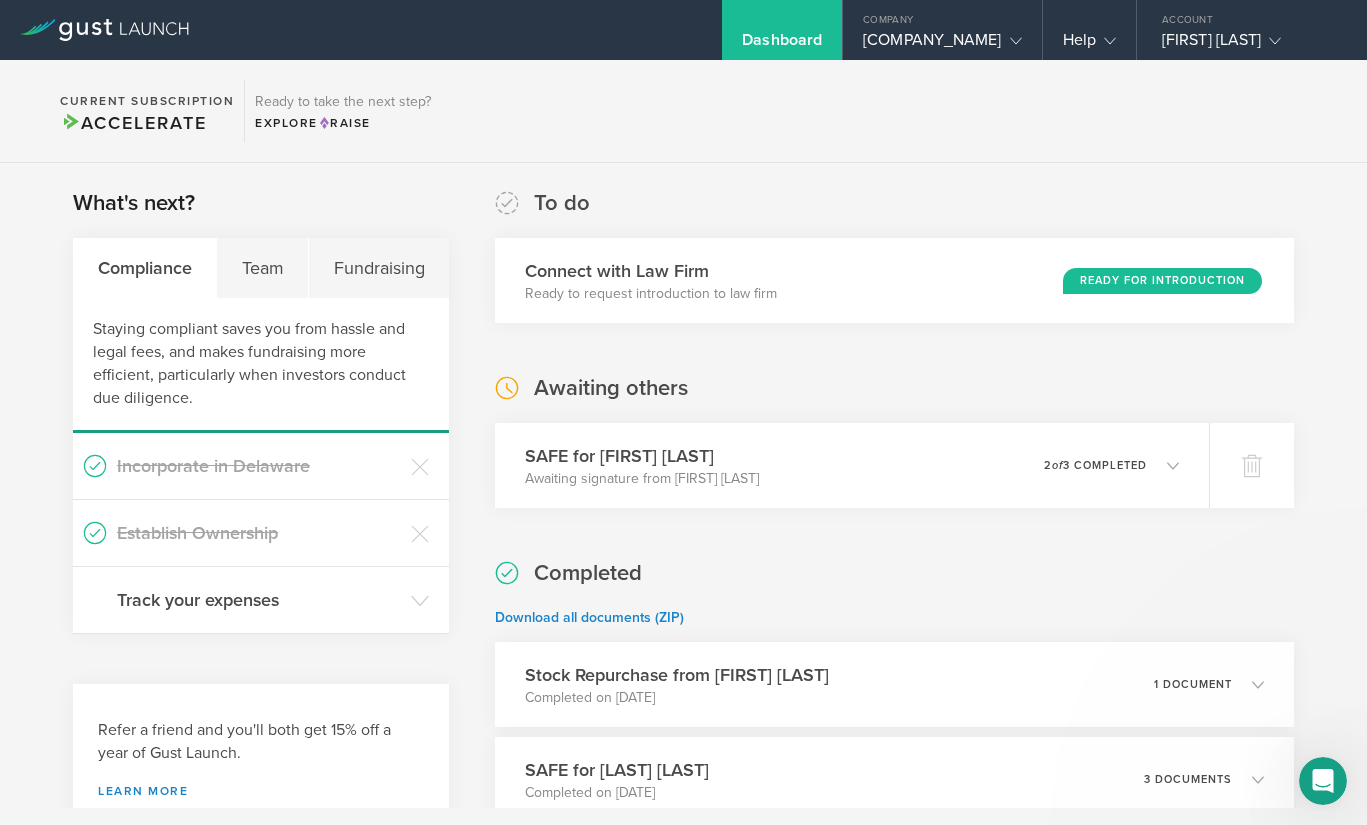 scroll, scrollTop: 0, scrollLeft: 0, axis: both 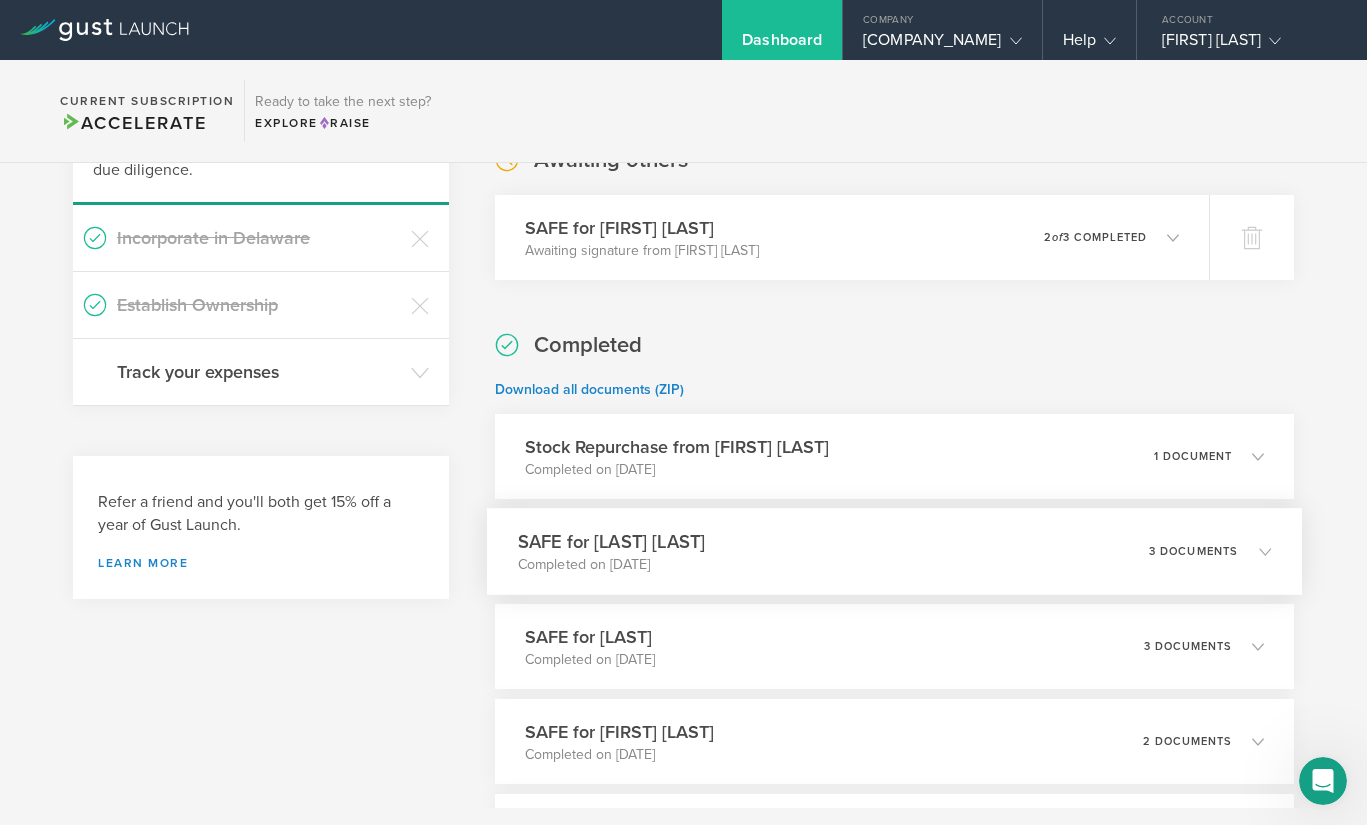 click on "SAFE for Sulaiman Olabiyi Completed on Jan 4, 2025  3 documents" at bounding box center [894, 551] 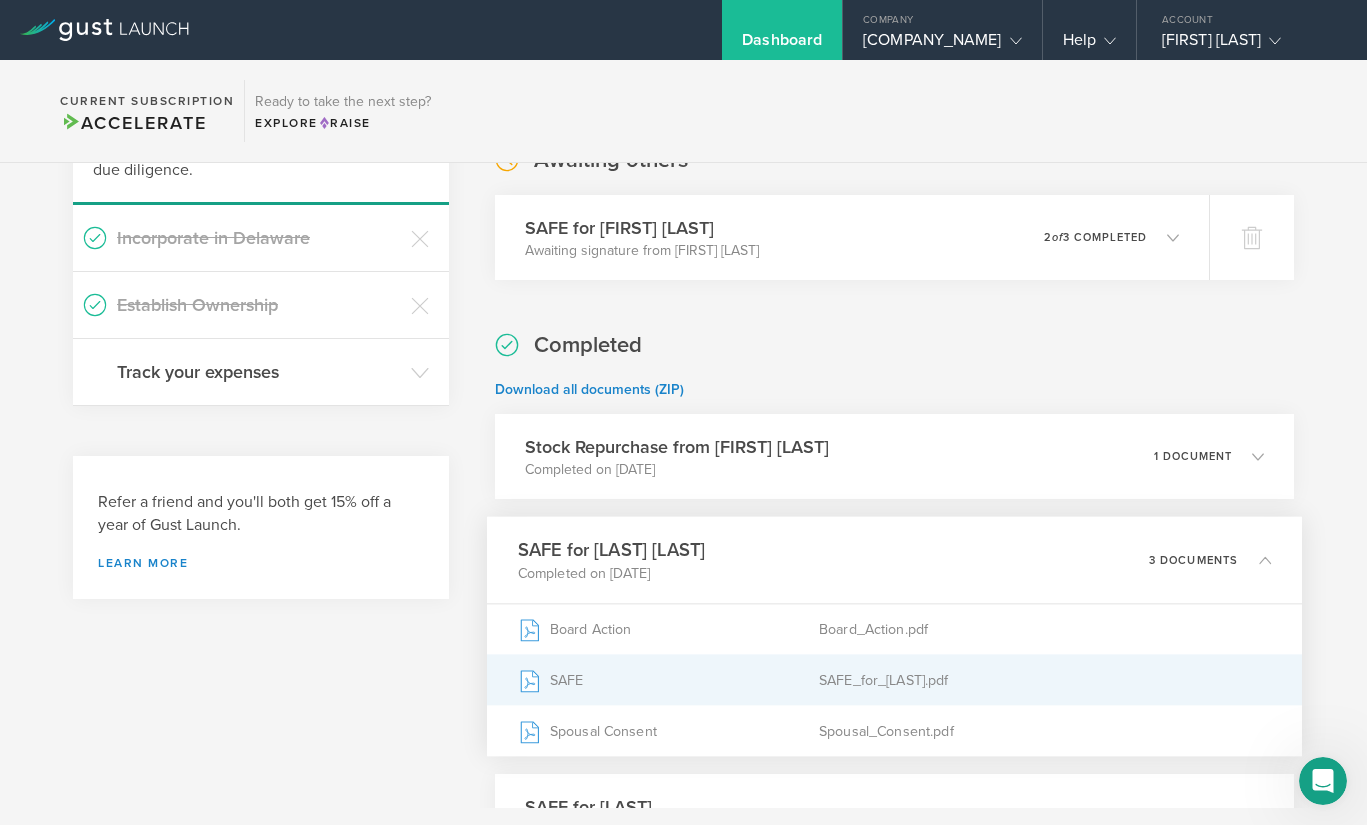click on "SAFE" at bounding box center (668, 680) 